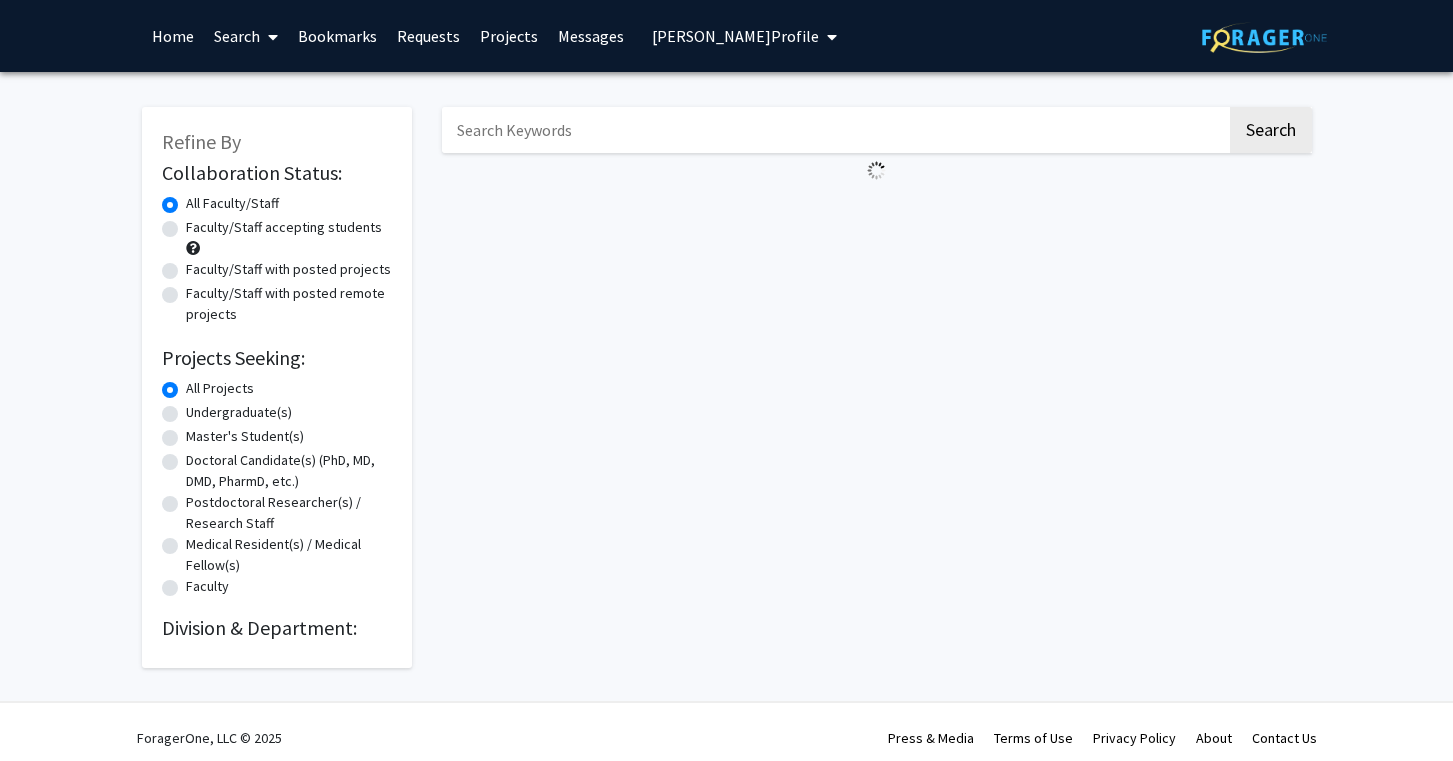 scroll, scrollTop: 0, scrollLeft: 0, axis: both 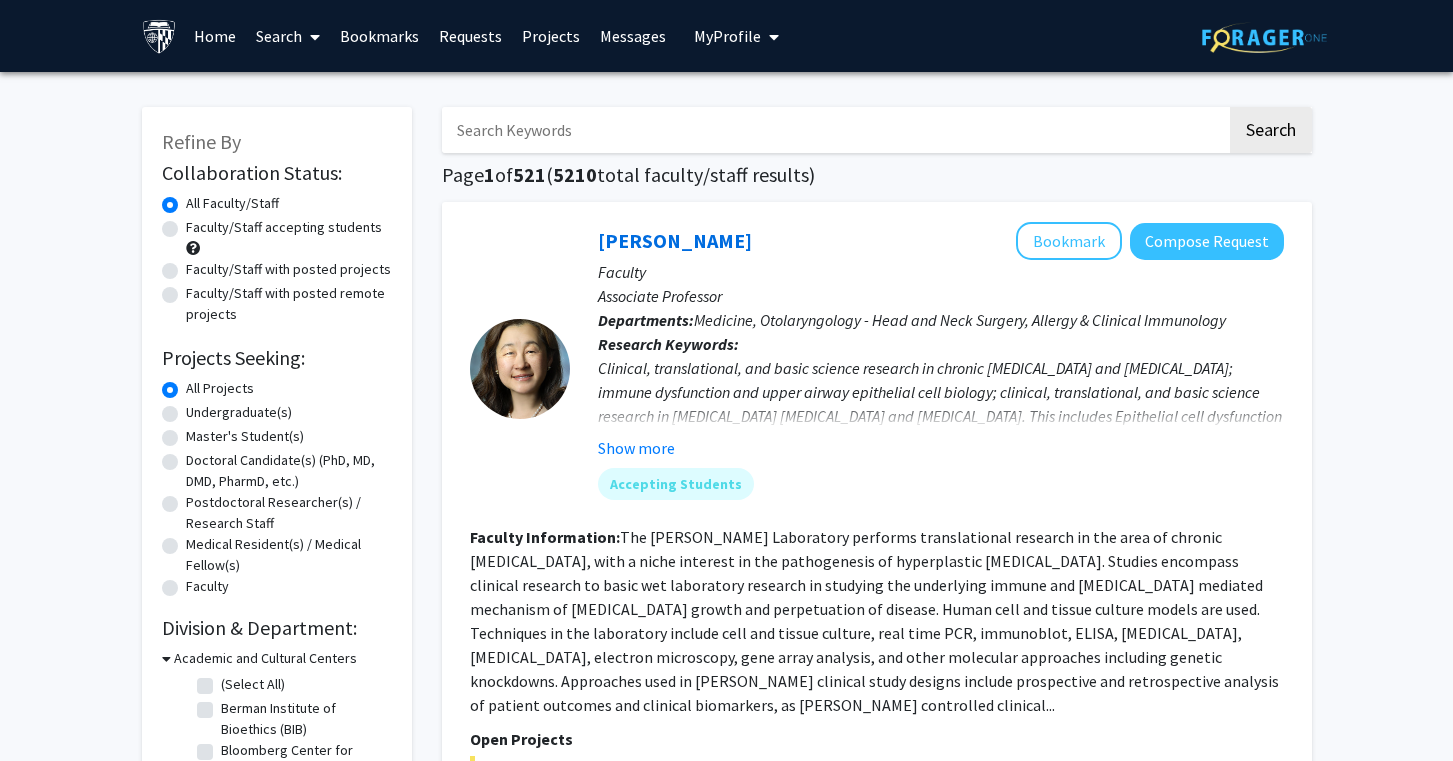 click at bounding box center [834, 130] 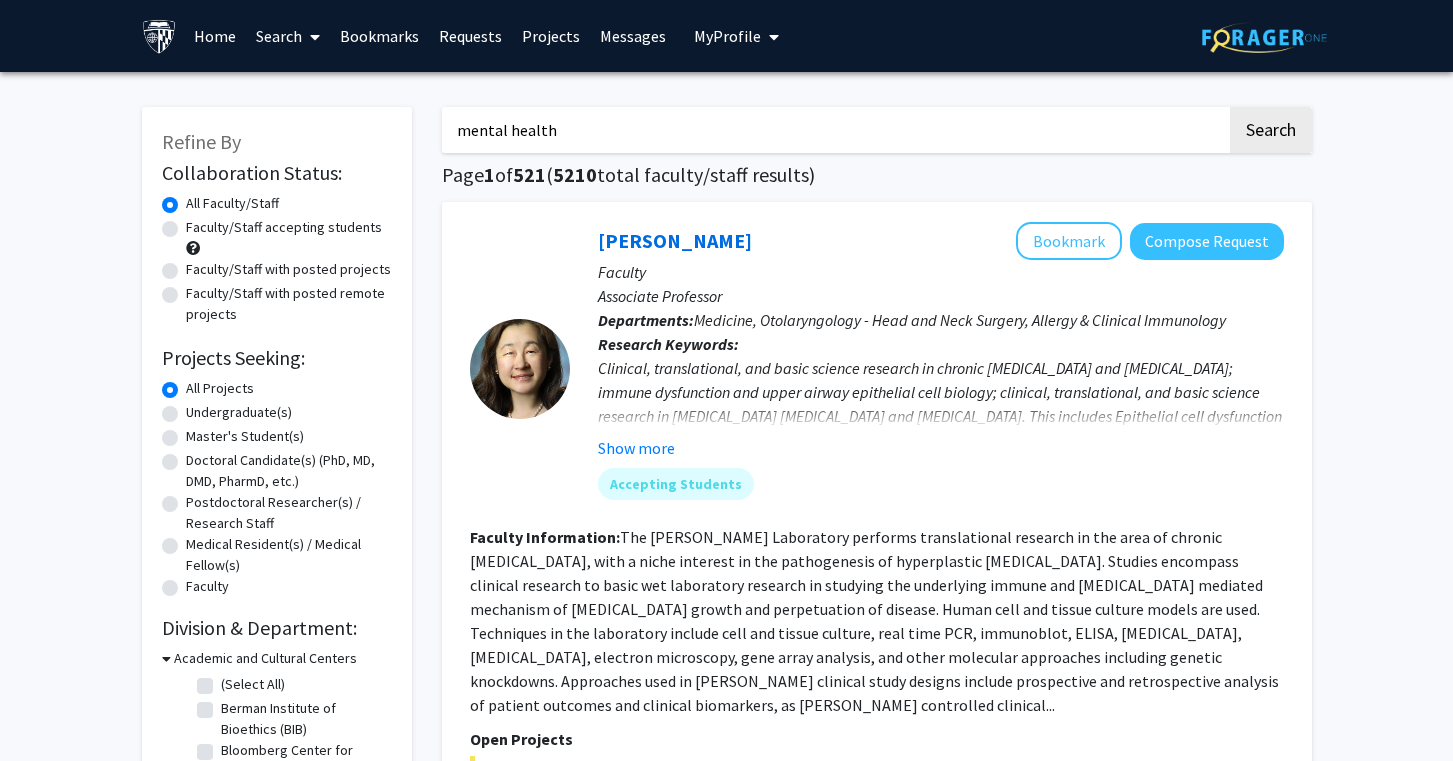 type on "mental health" 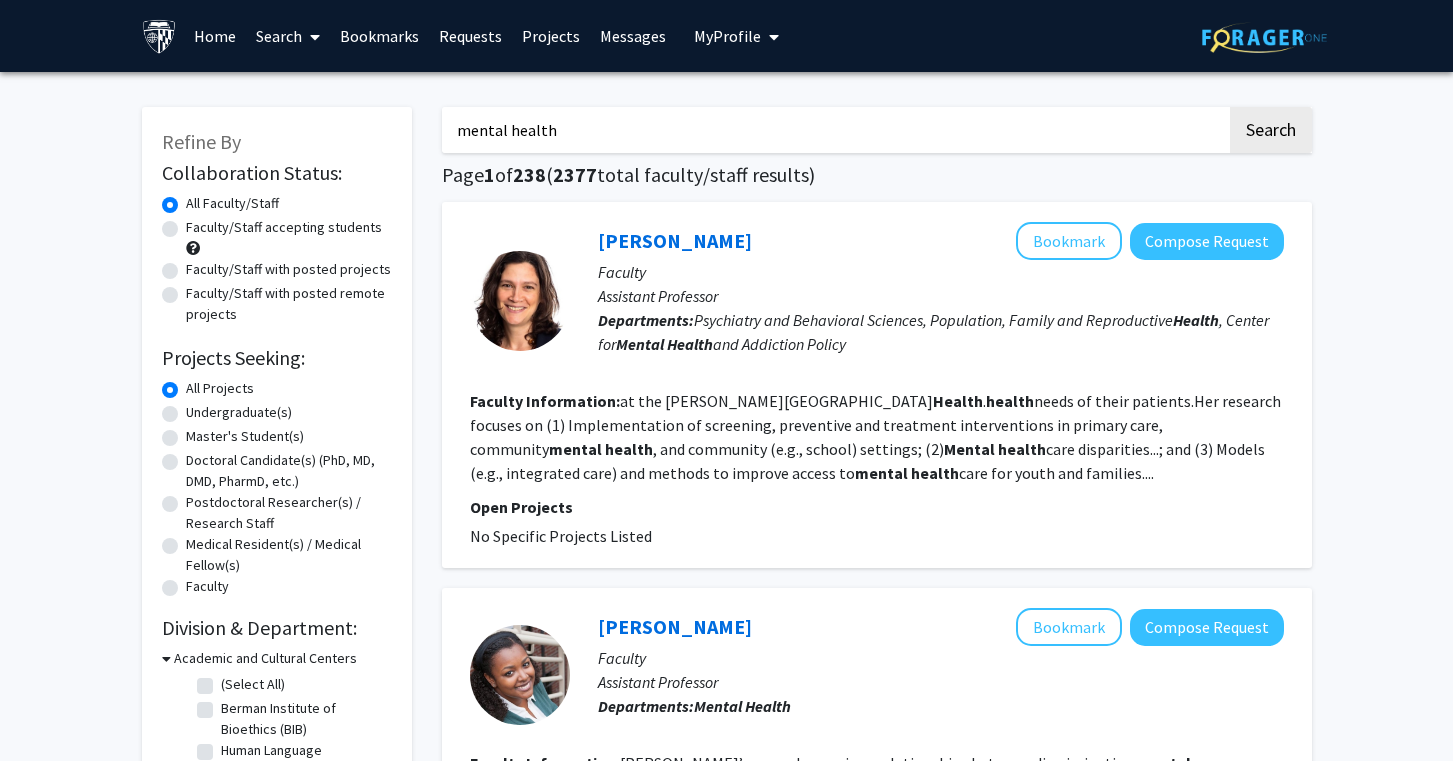 click on "Faculty/Staff accepting students" 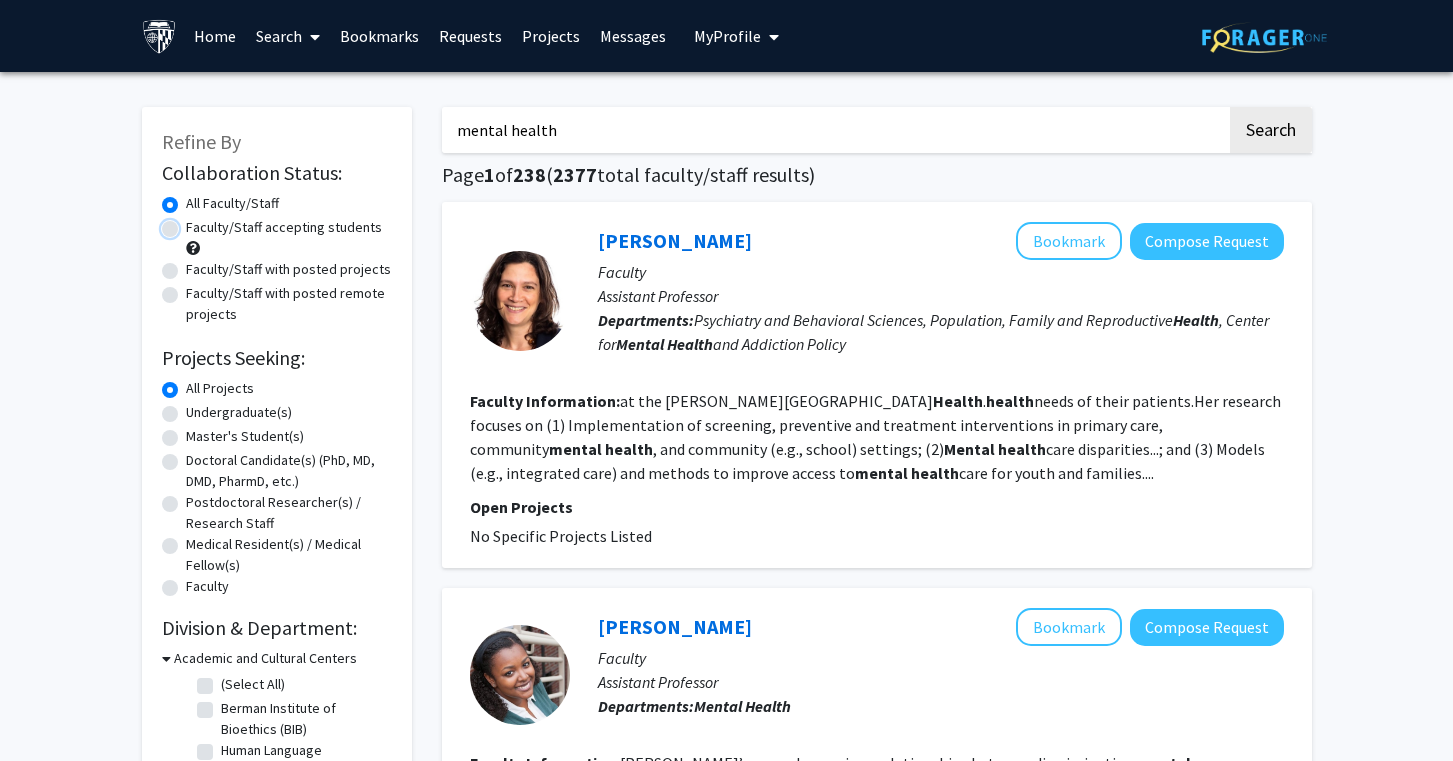 click on "Faculty/Staff accepting students" at bounding box center [192, 223] 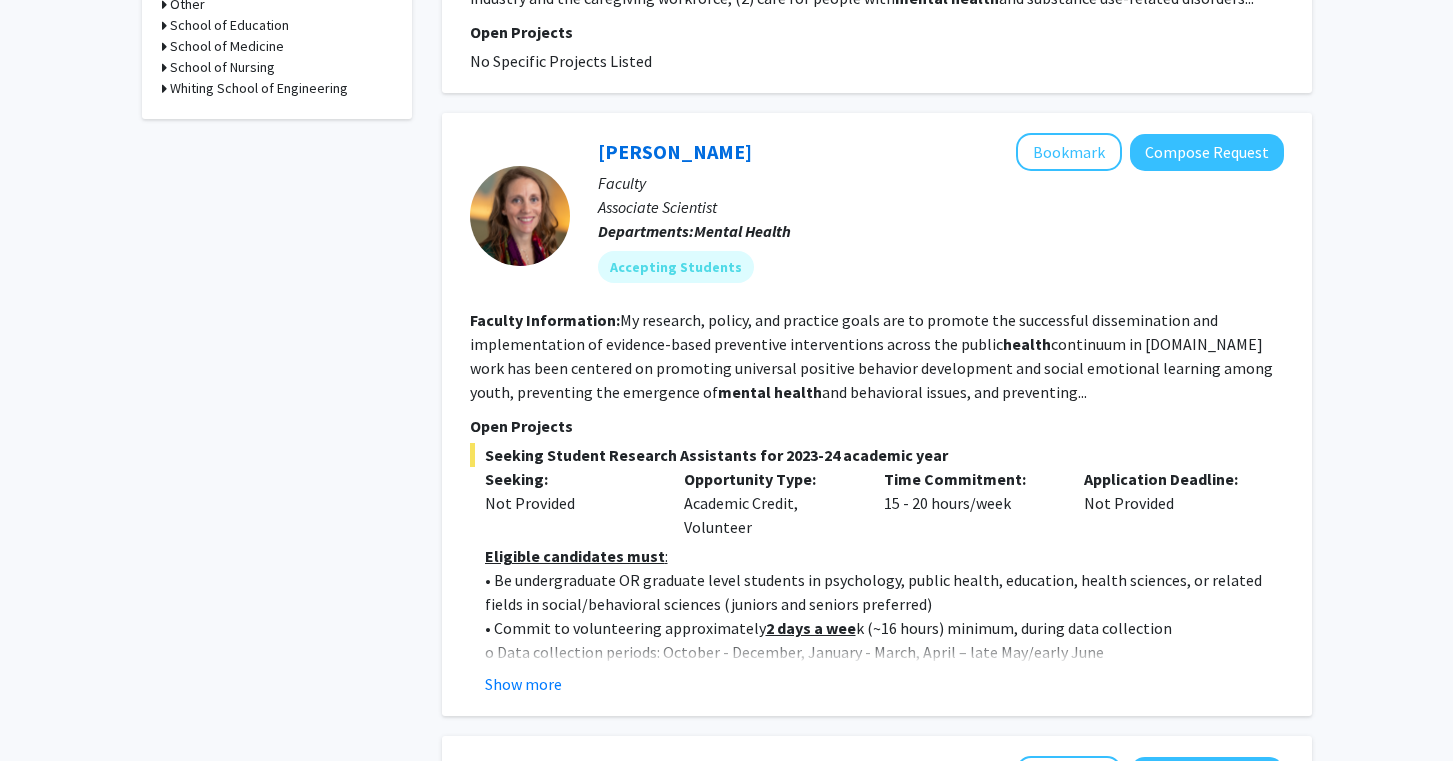 scroll, scrollTop: 878, scrollLeft: 0, axis: vertical 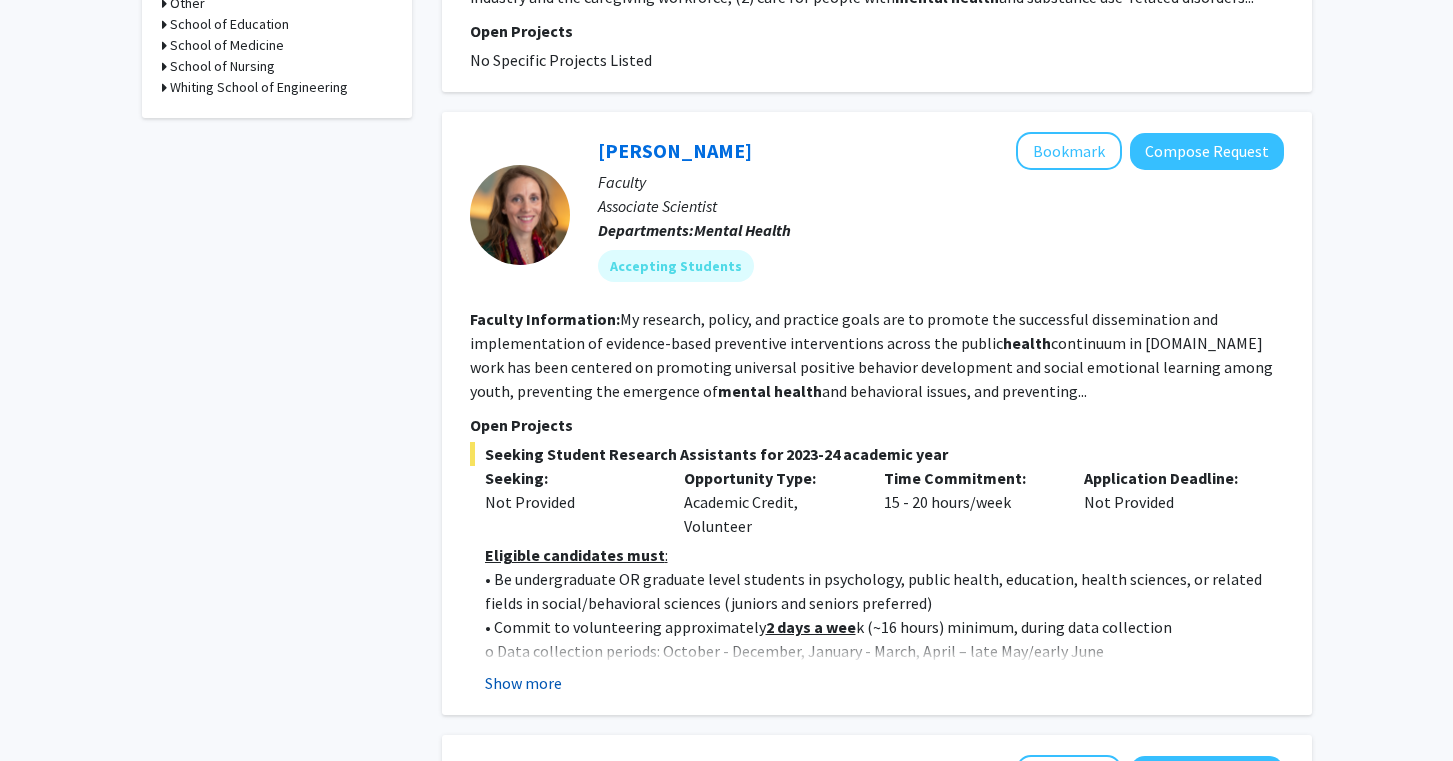click on "Show more" 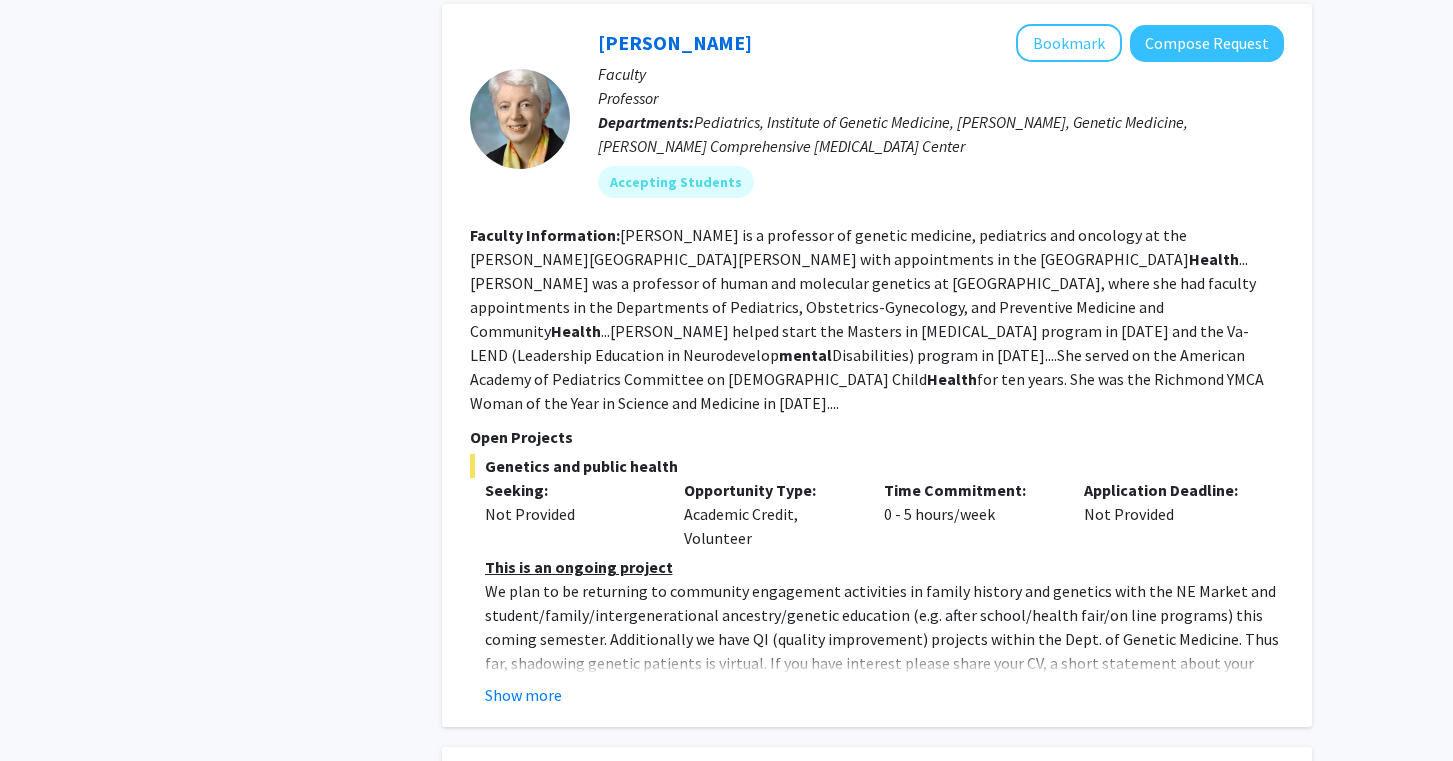 scroll, scrollTop: 4252, scrollLeft: 0, axis: vertical 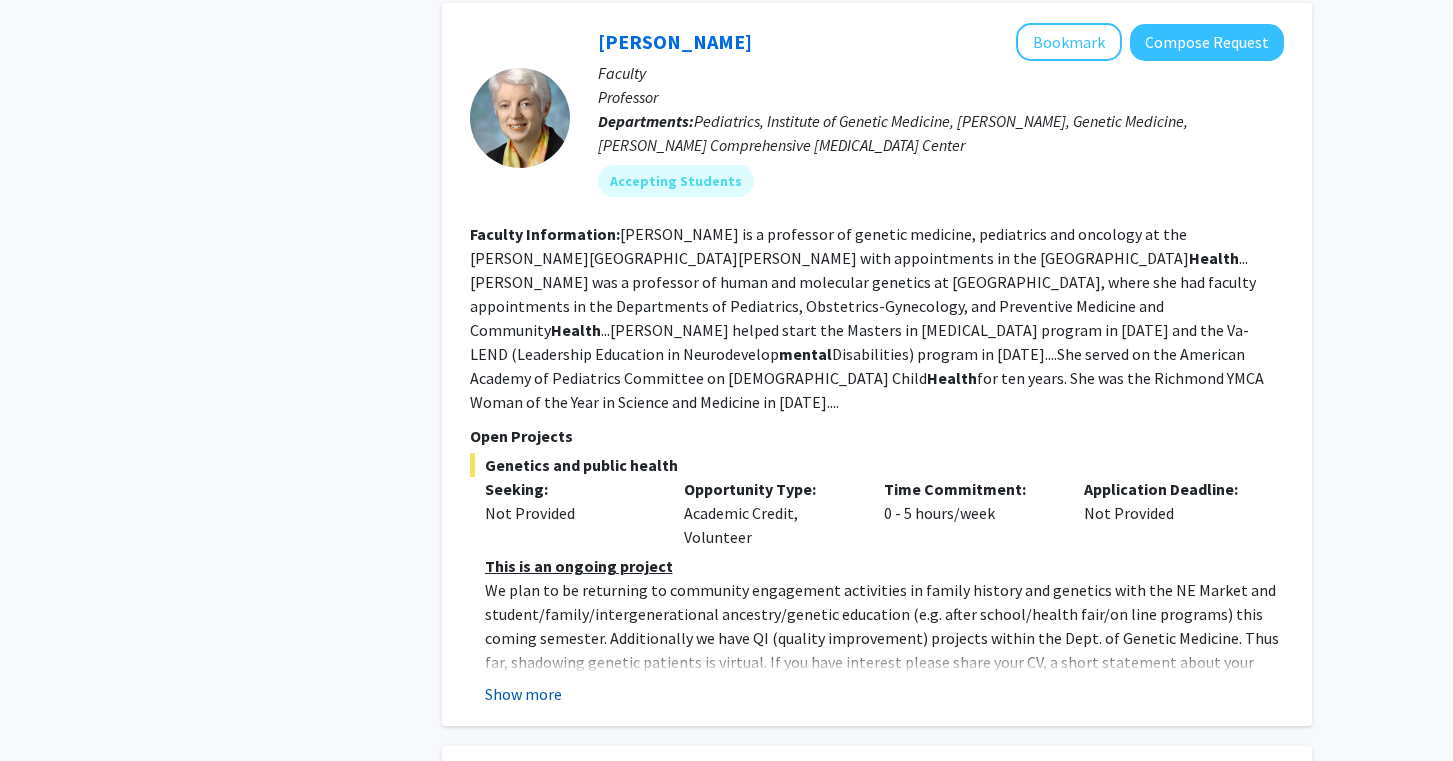 click on "Show more" 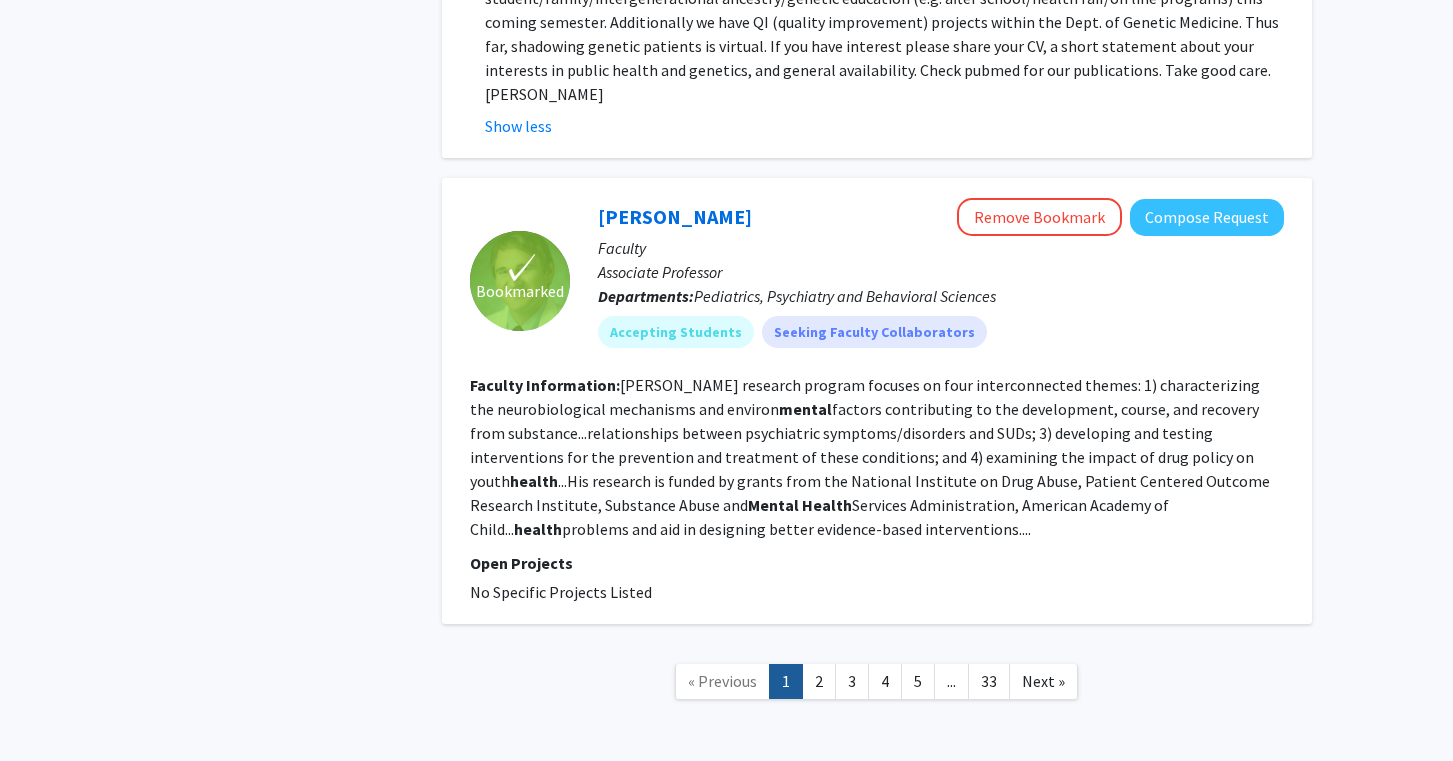 scroll, scrollTop: 4880, scrollLeft: 0, axis: vertical 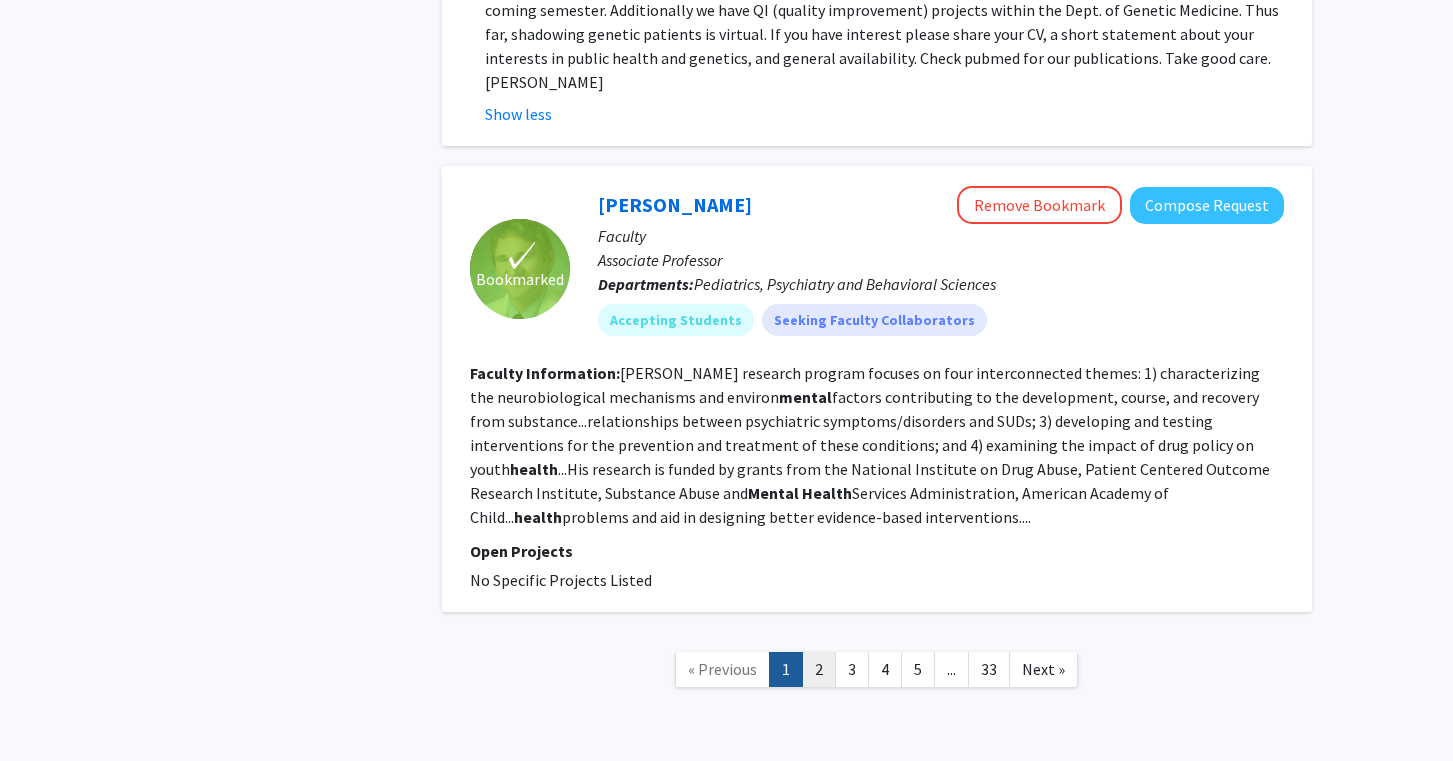 click on "2" 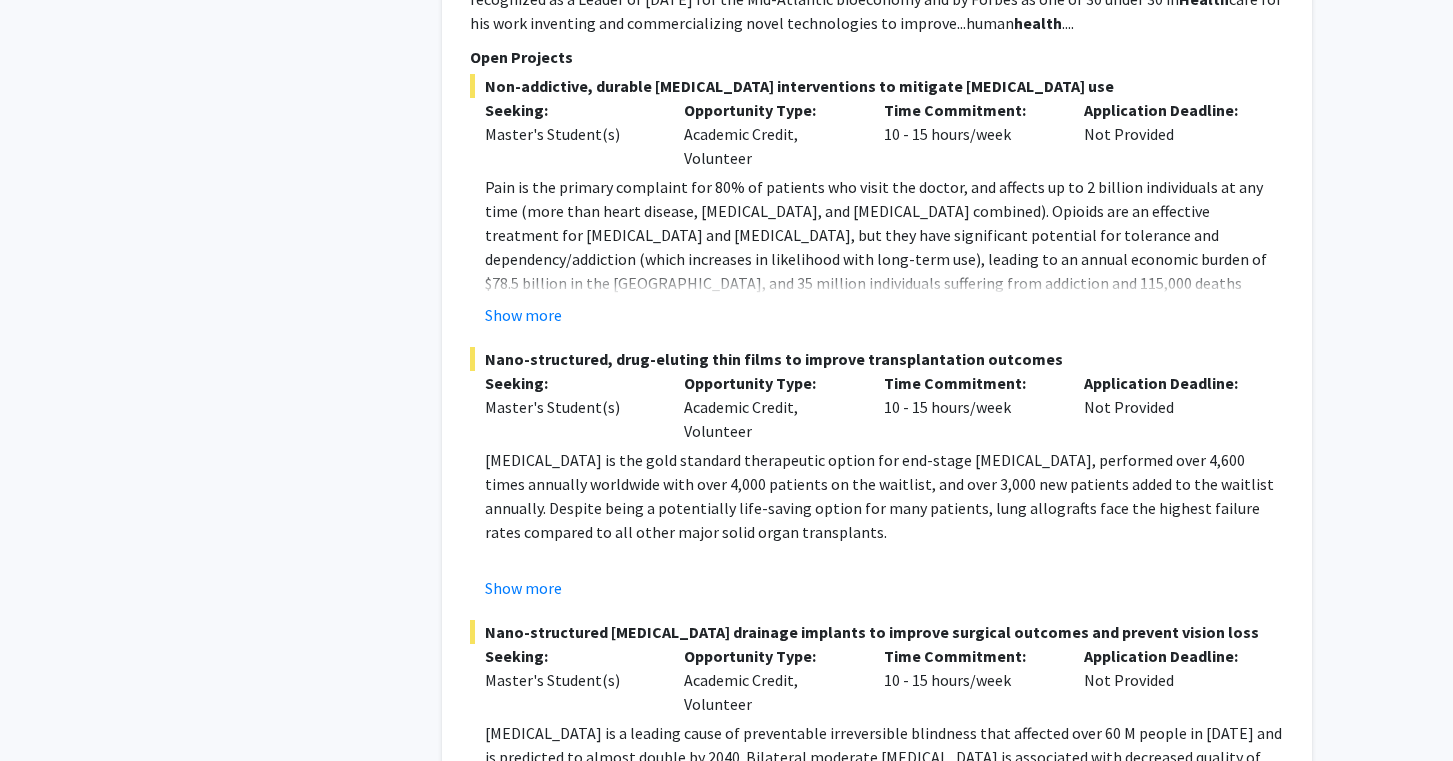 scroll, scrollTop: 1241, scrollLeft: 0, axis: vertical 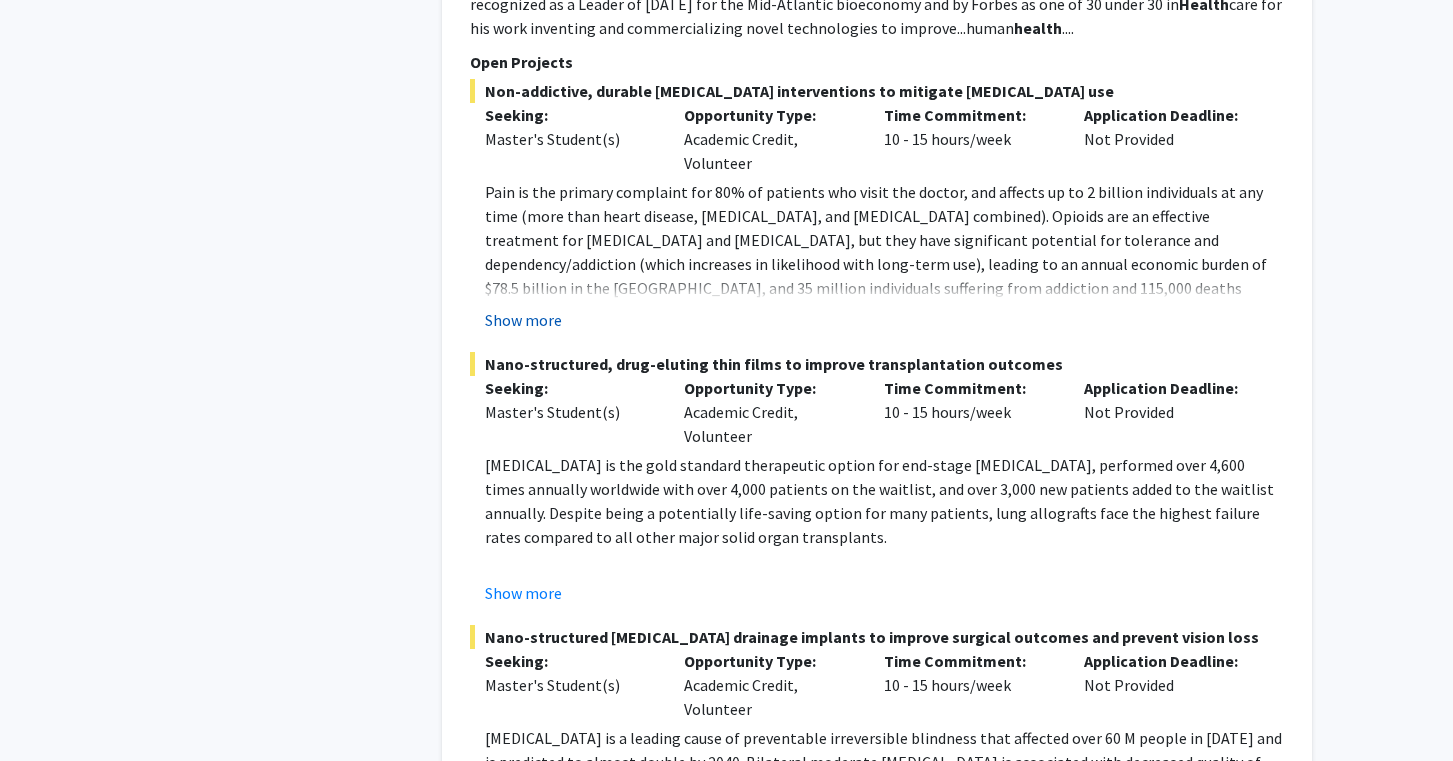 click on "Show more" 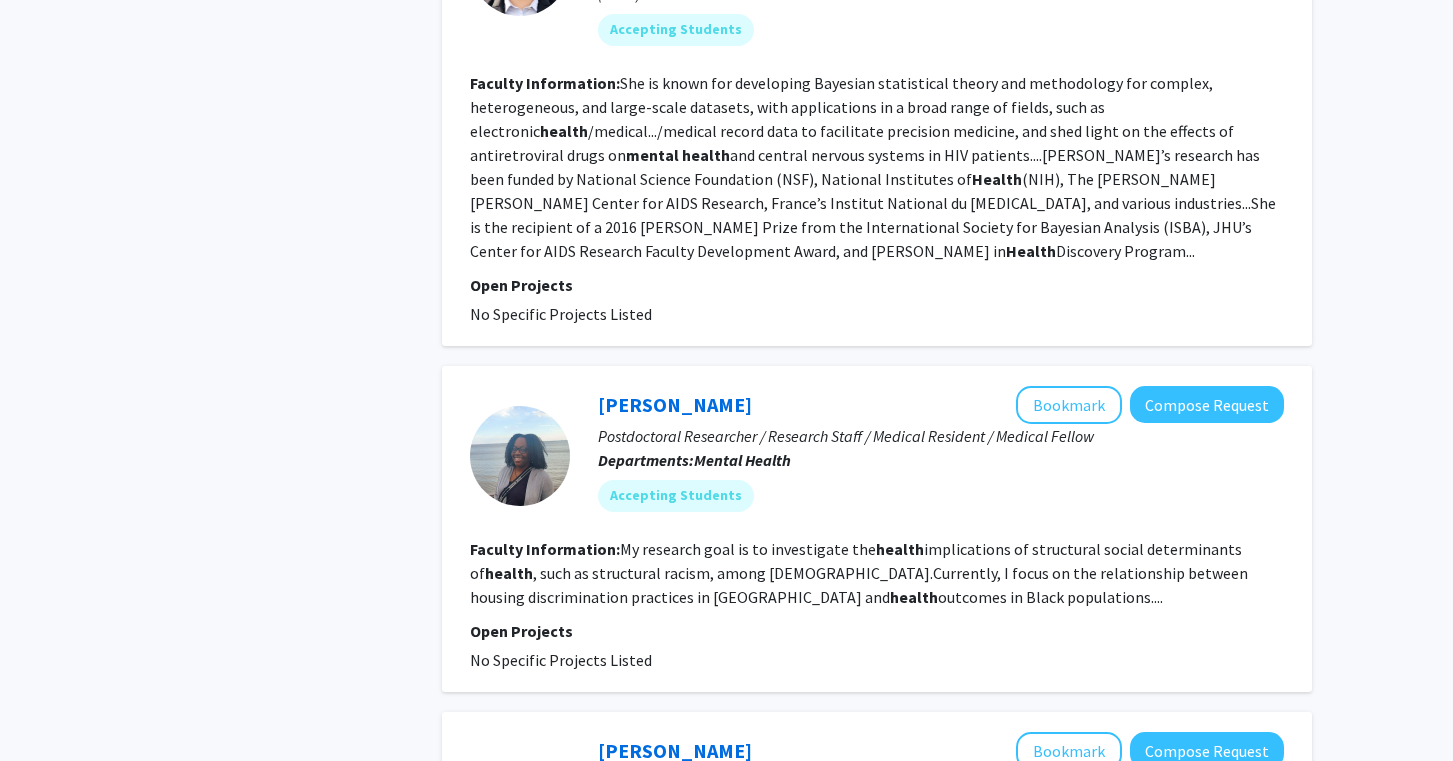scroll, scrollTop: 4919, scrollLeft: 0, axis: vertical 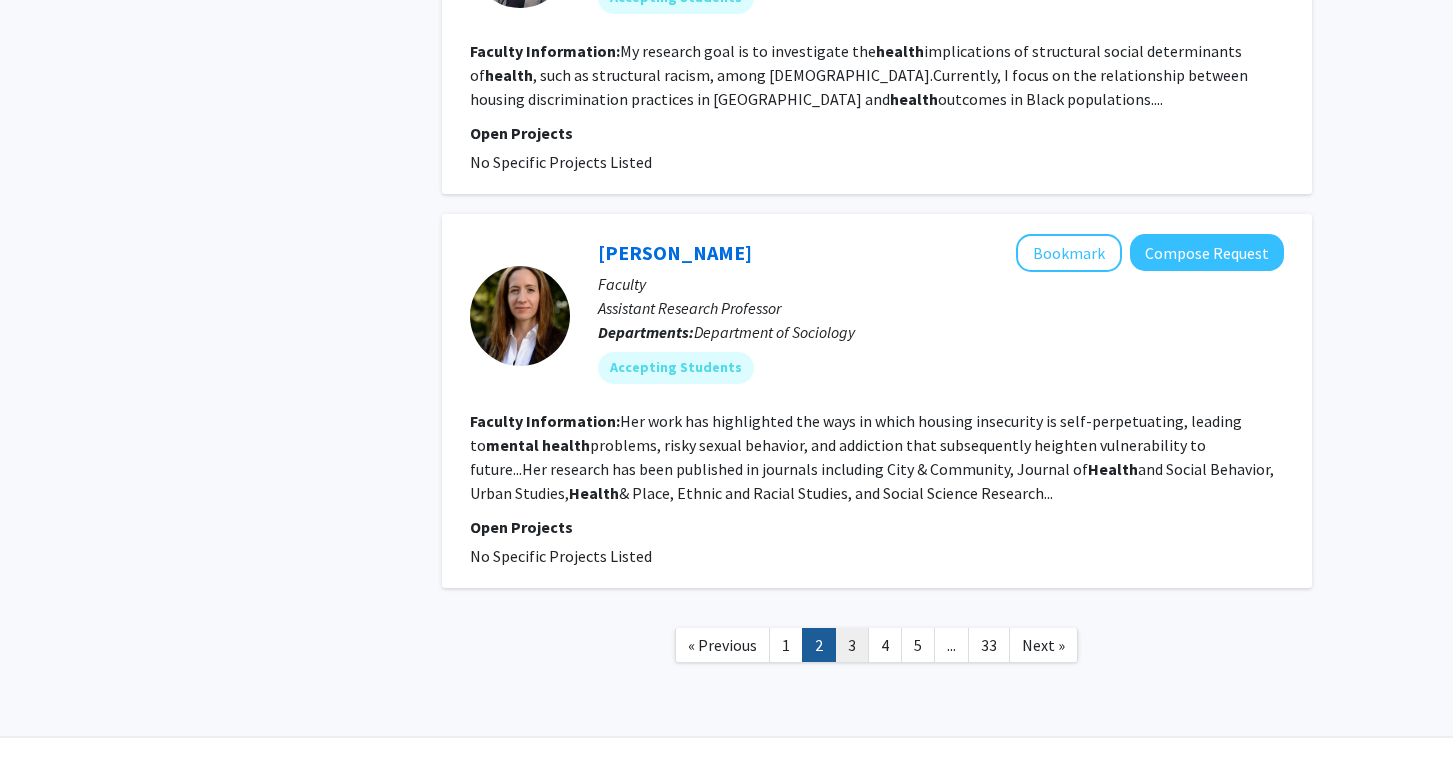 click on "3" 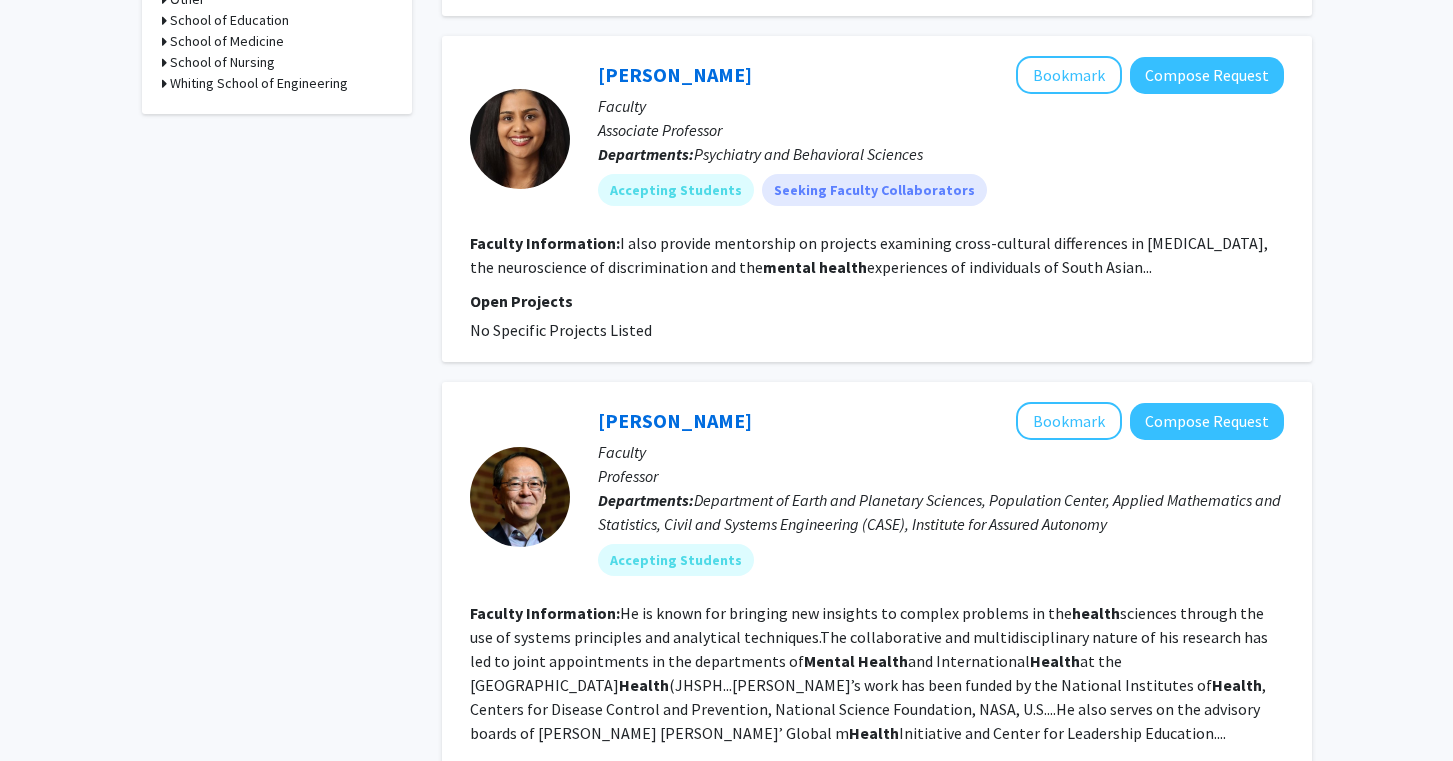scroll, scrollTop: 0, scrollLeft: 0, axis: both 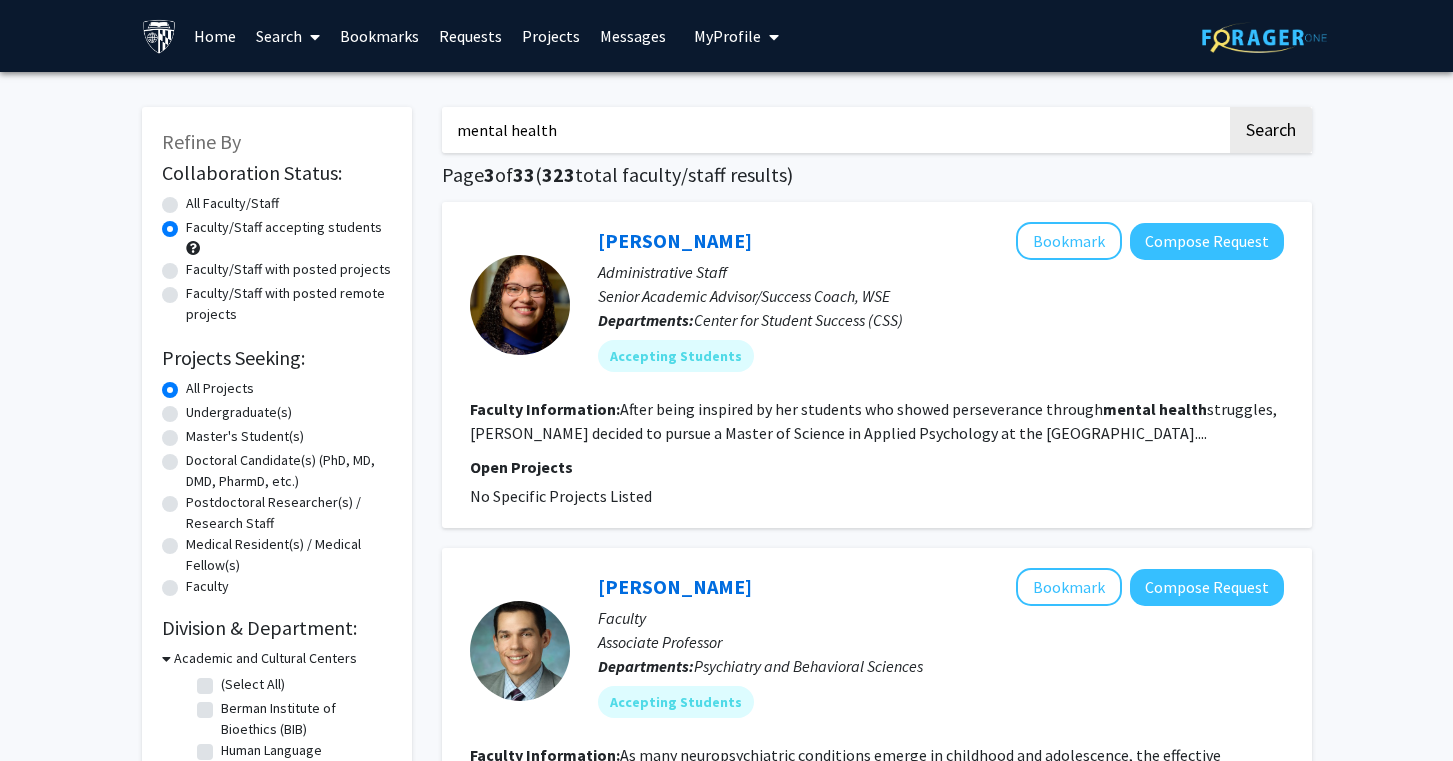 click on "mental health" at bounding box center (834, 130) 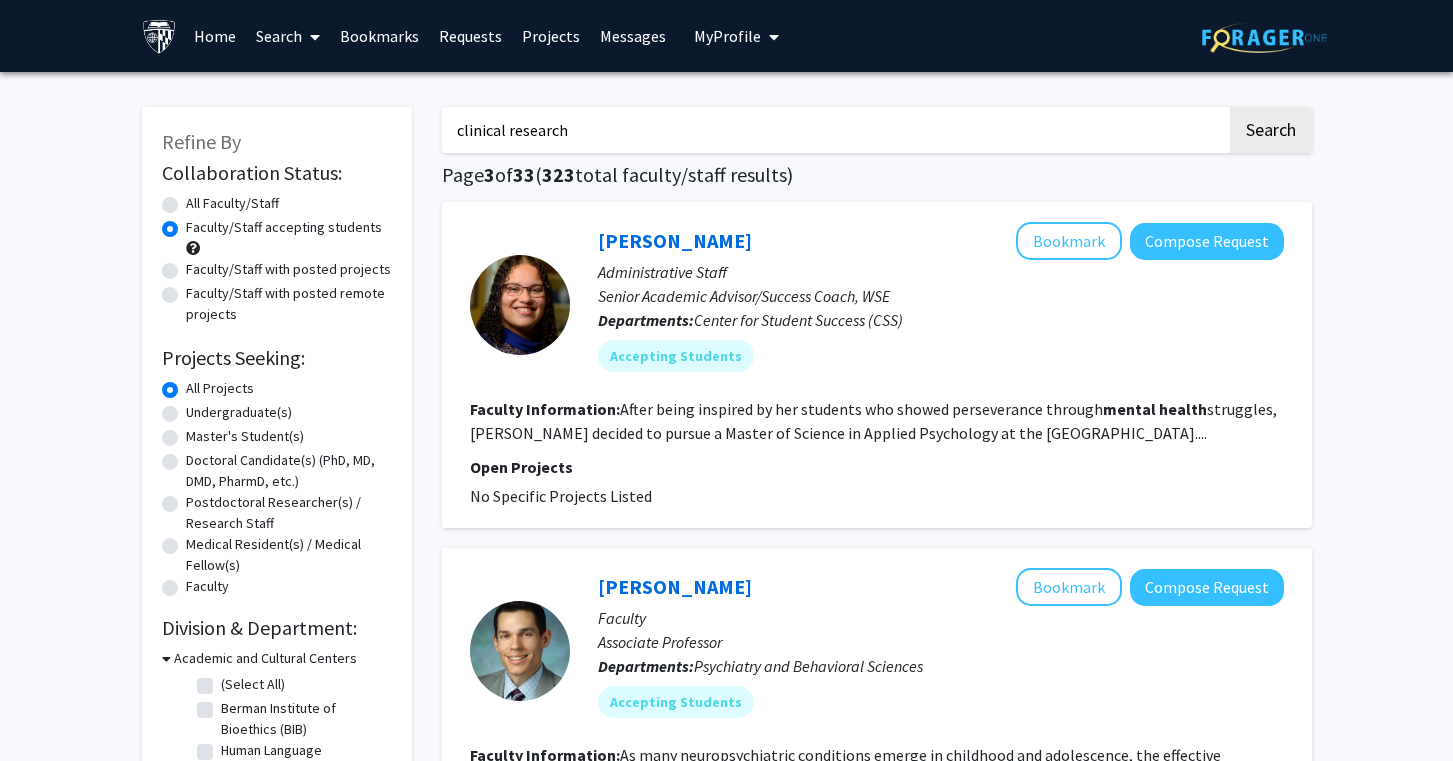 type on "clinical research" 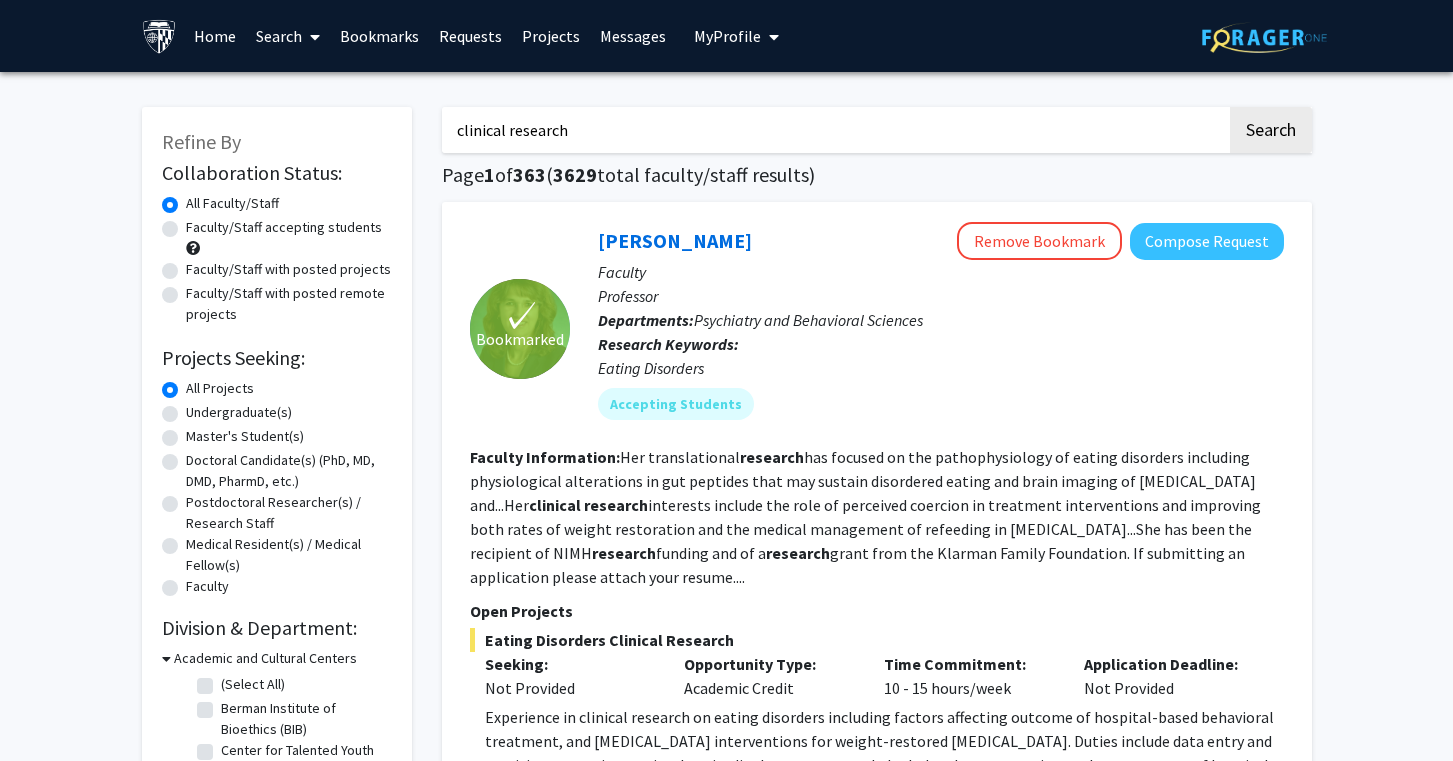 click on "Faculty/Staff accepting students" 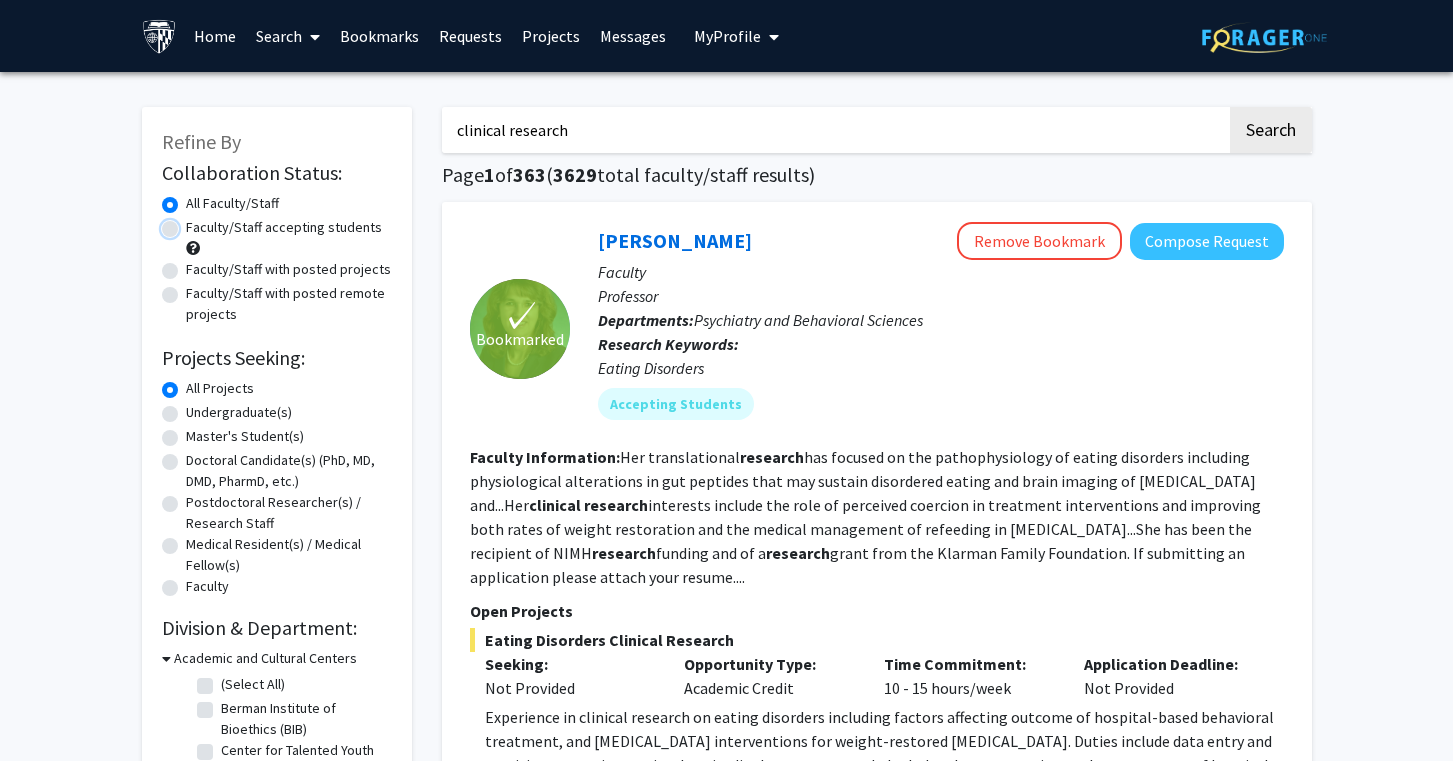 click on "Faculty/Staff accepting students" at bounding box center (192, 223) 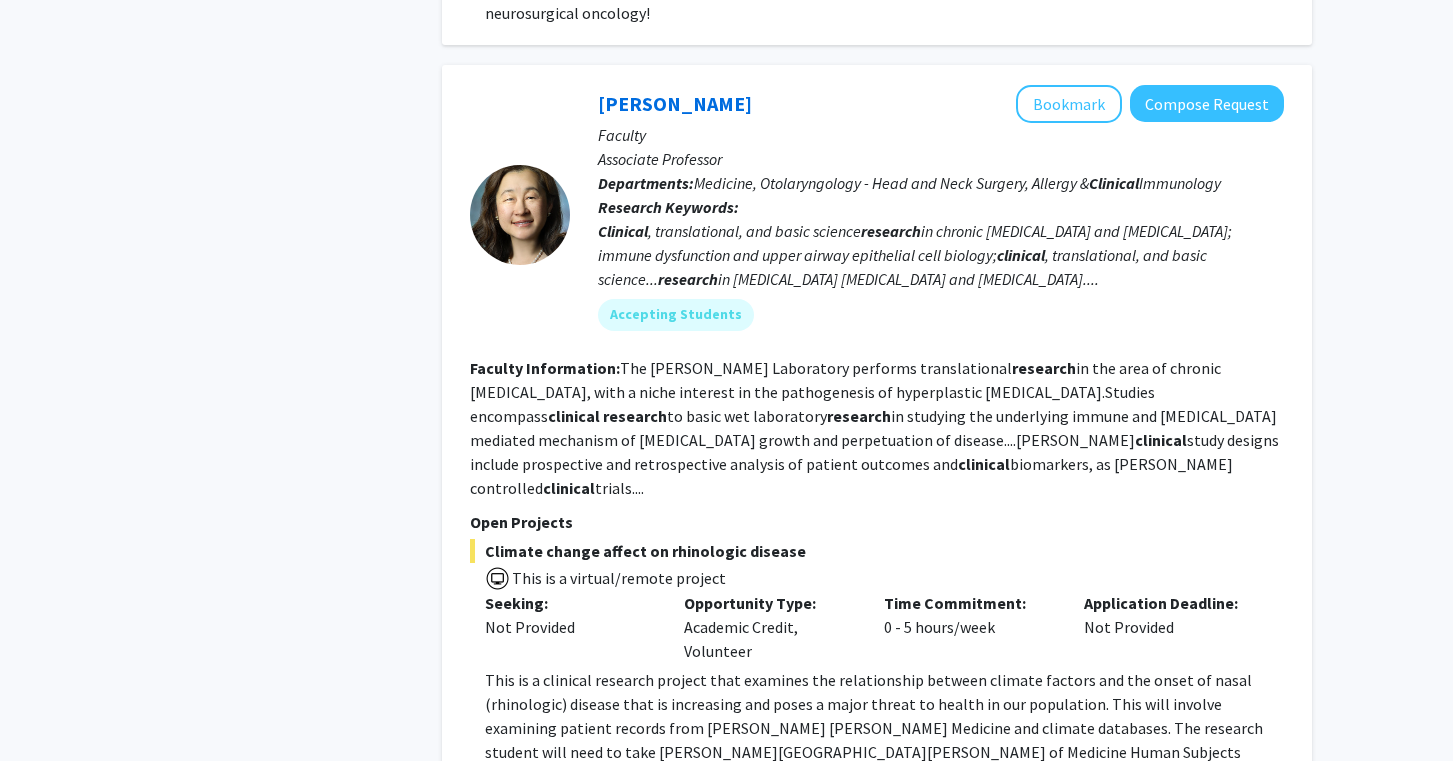 scroll, scrollTop: 2619, scrollLeft: 0, axis: vertical 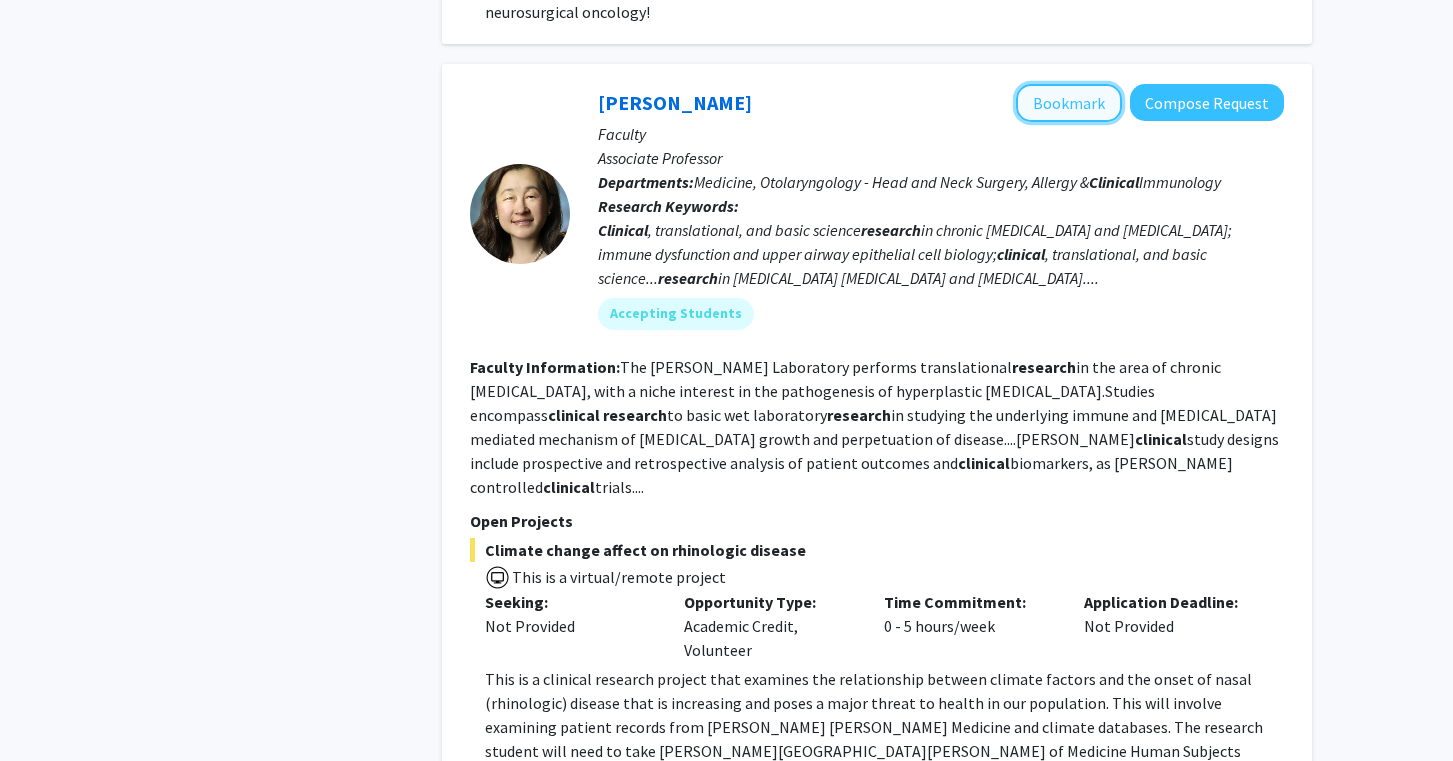 click on "Bookmark" 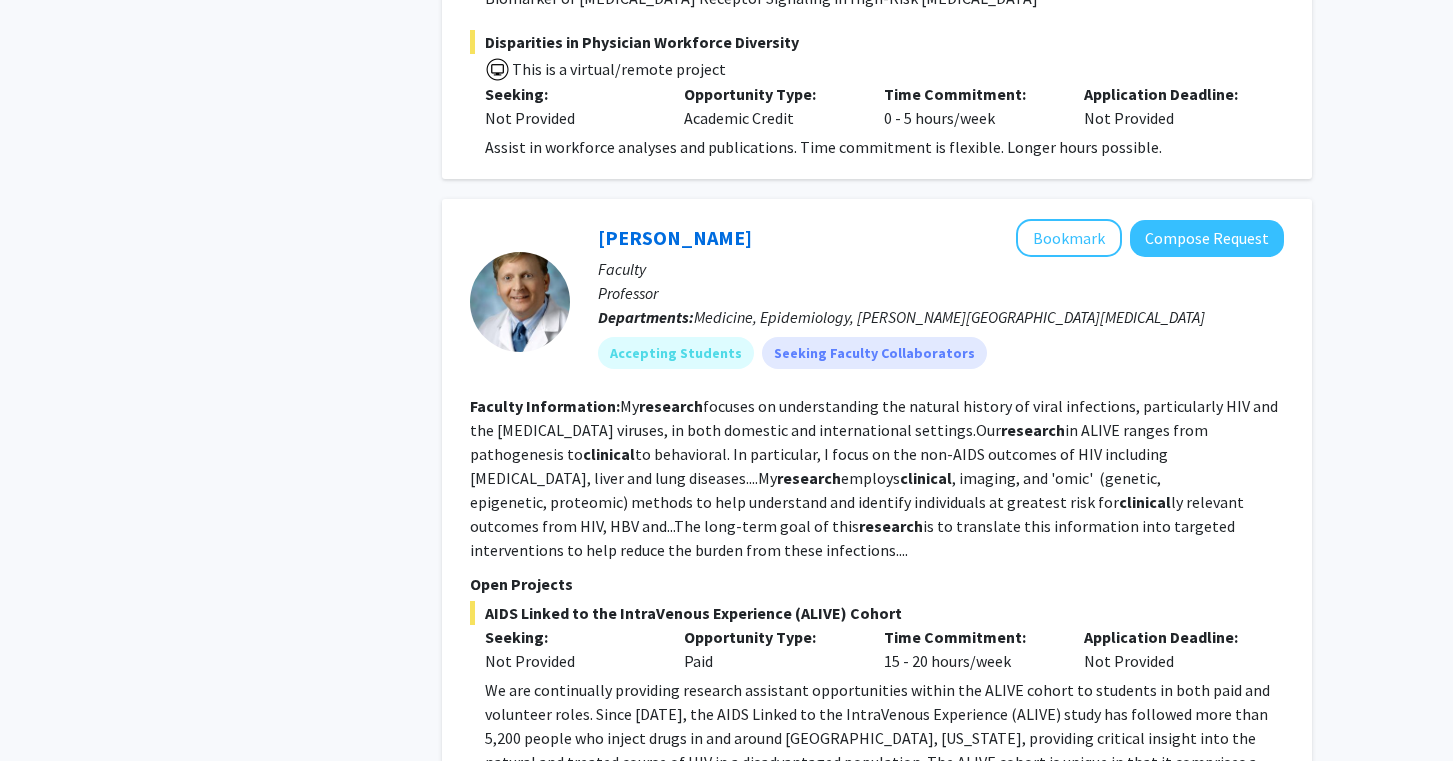 scroll, scrollTop: 4050, scrollLeft: 0, axis: vertical 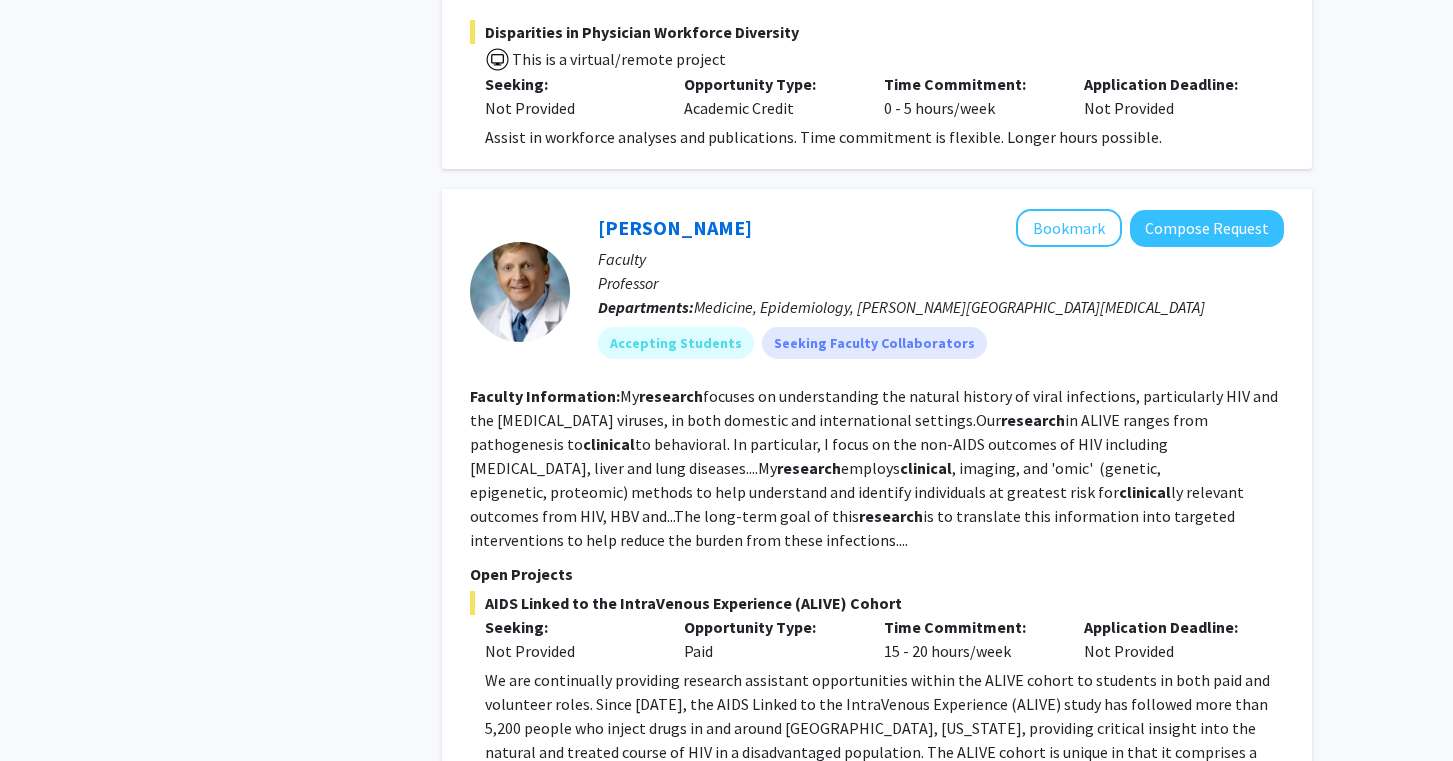 click on "Show more" 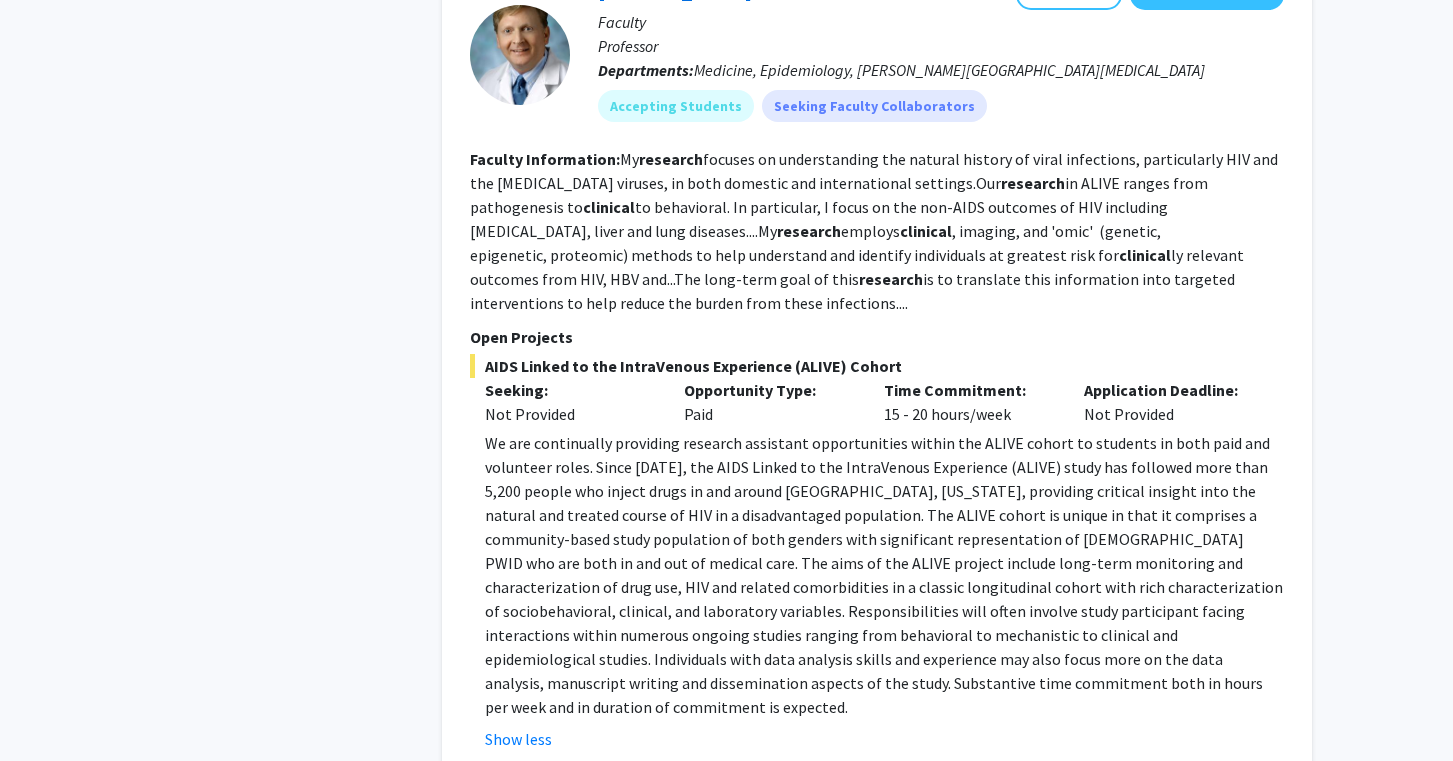 scroll, scrollTop: 4004, scrollLeft: 0, axis: vertical 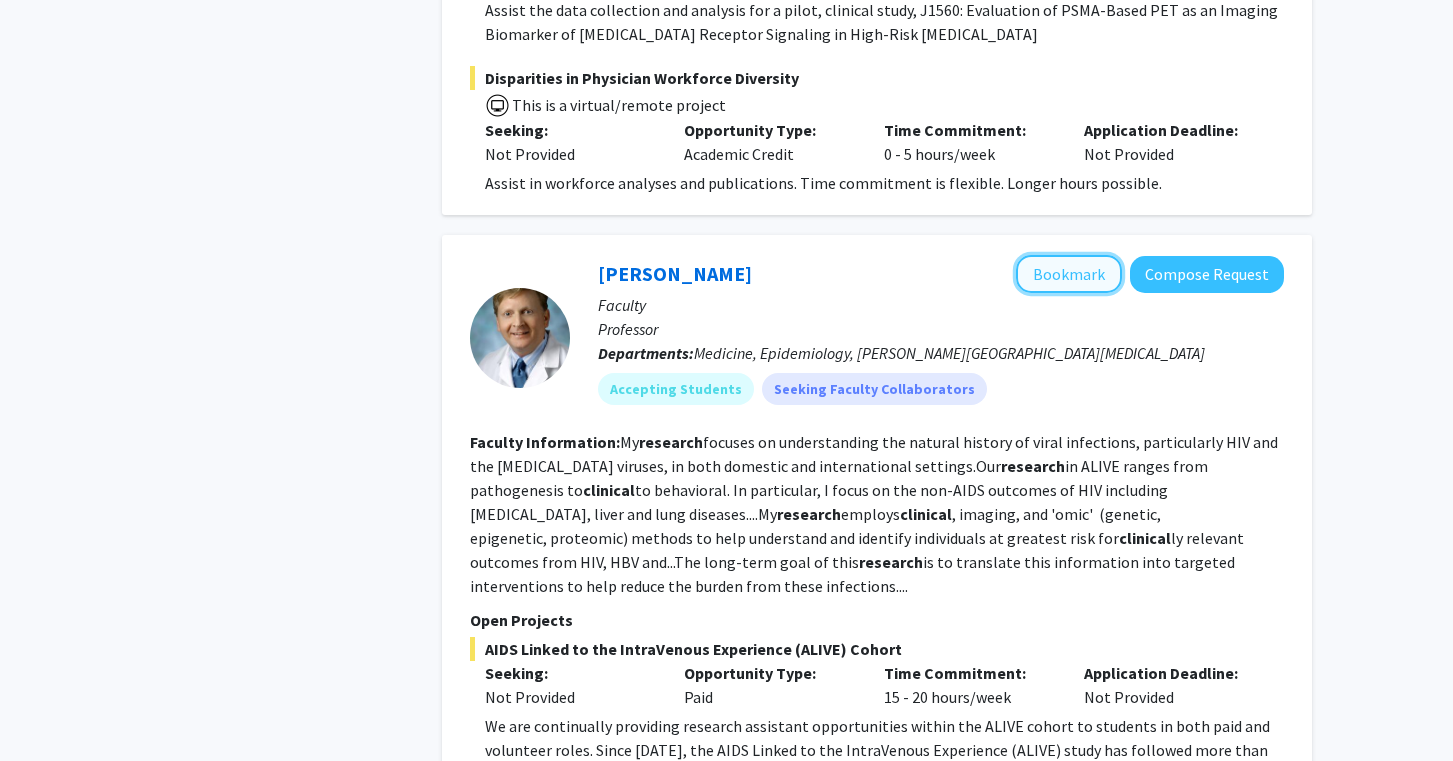 click on "Bookmark" 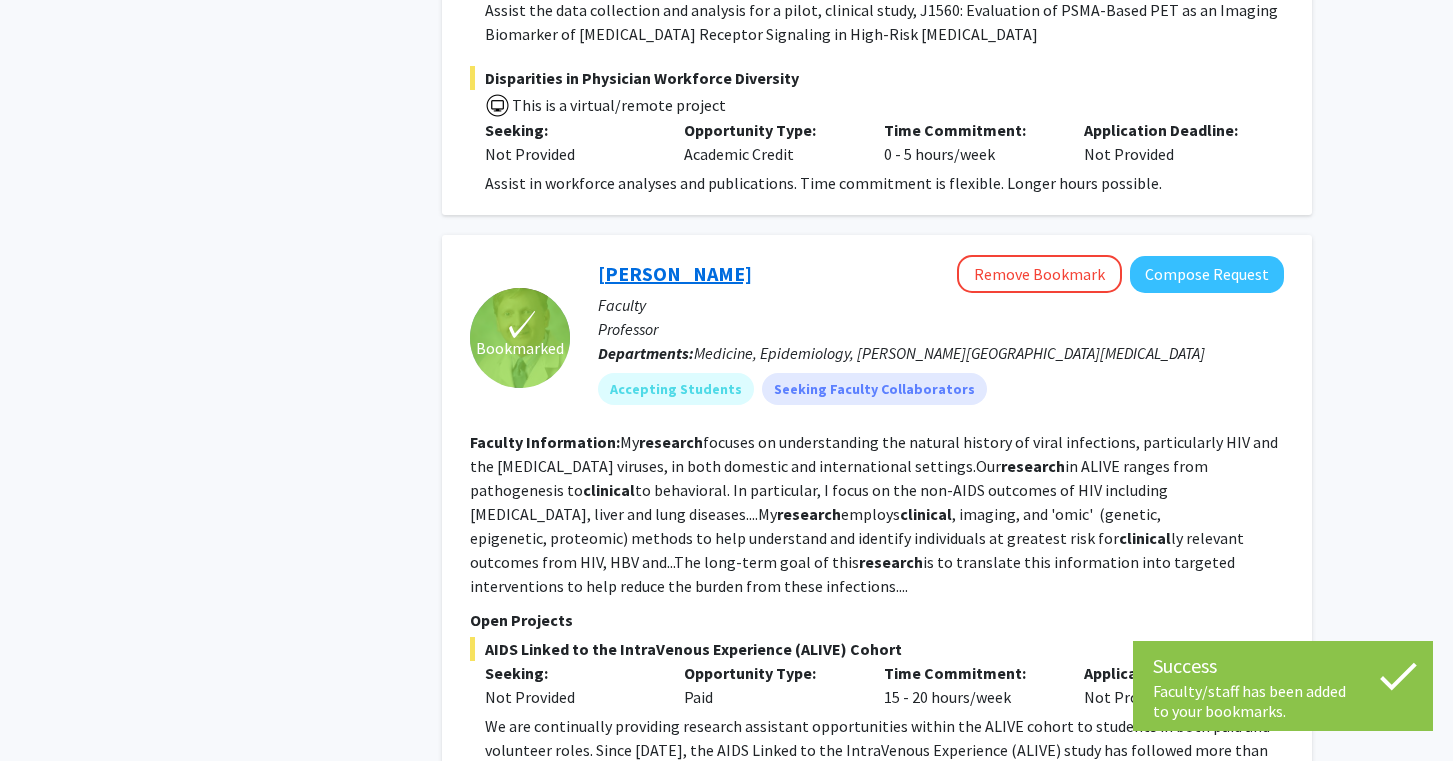 click on "[PERSON_NAME]" 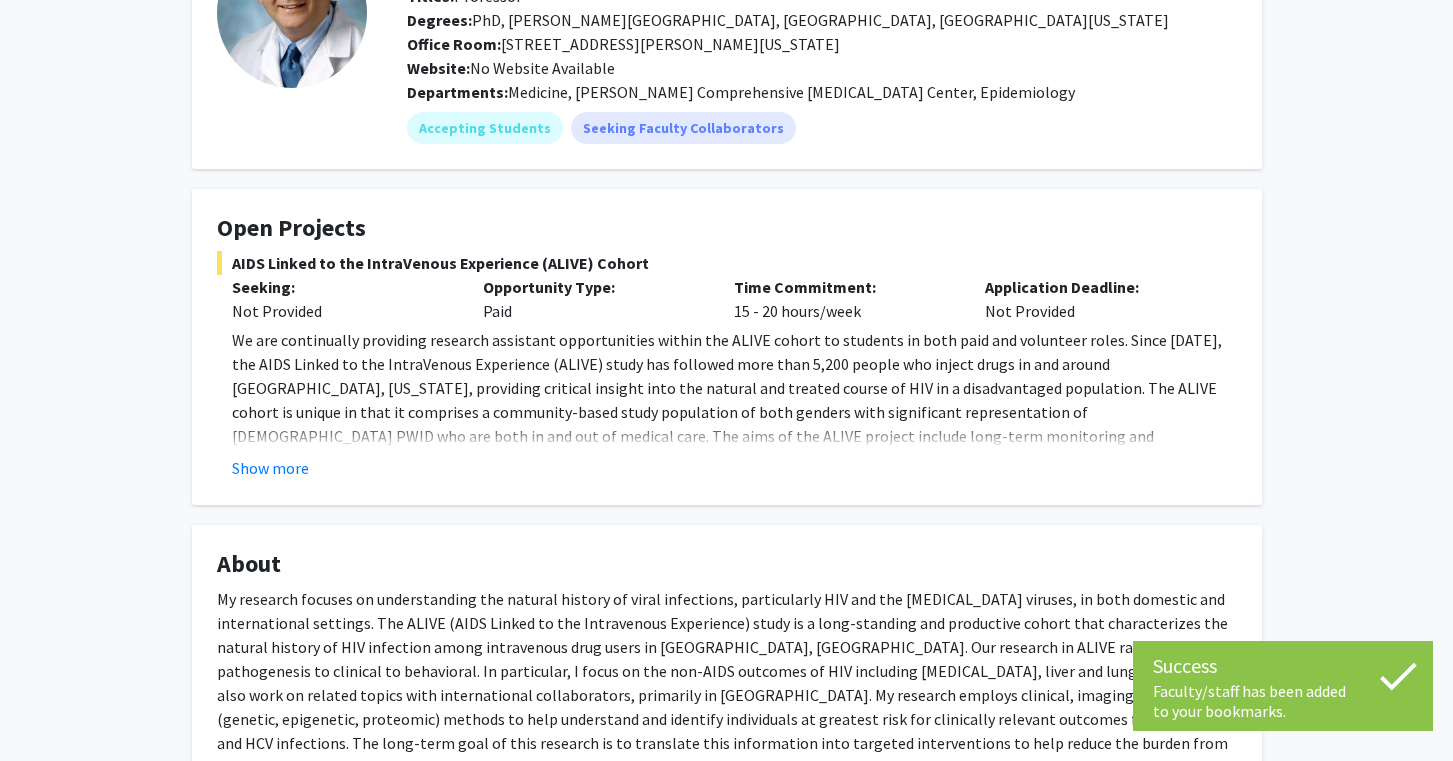 scroll, scrollTop: 173, scrollLeft: 0, axis: vertical 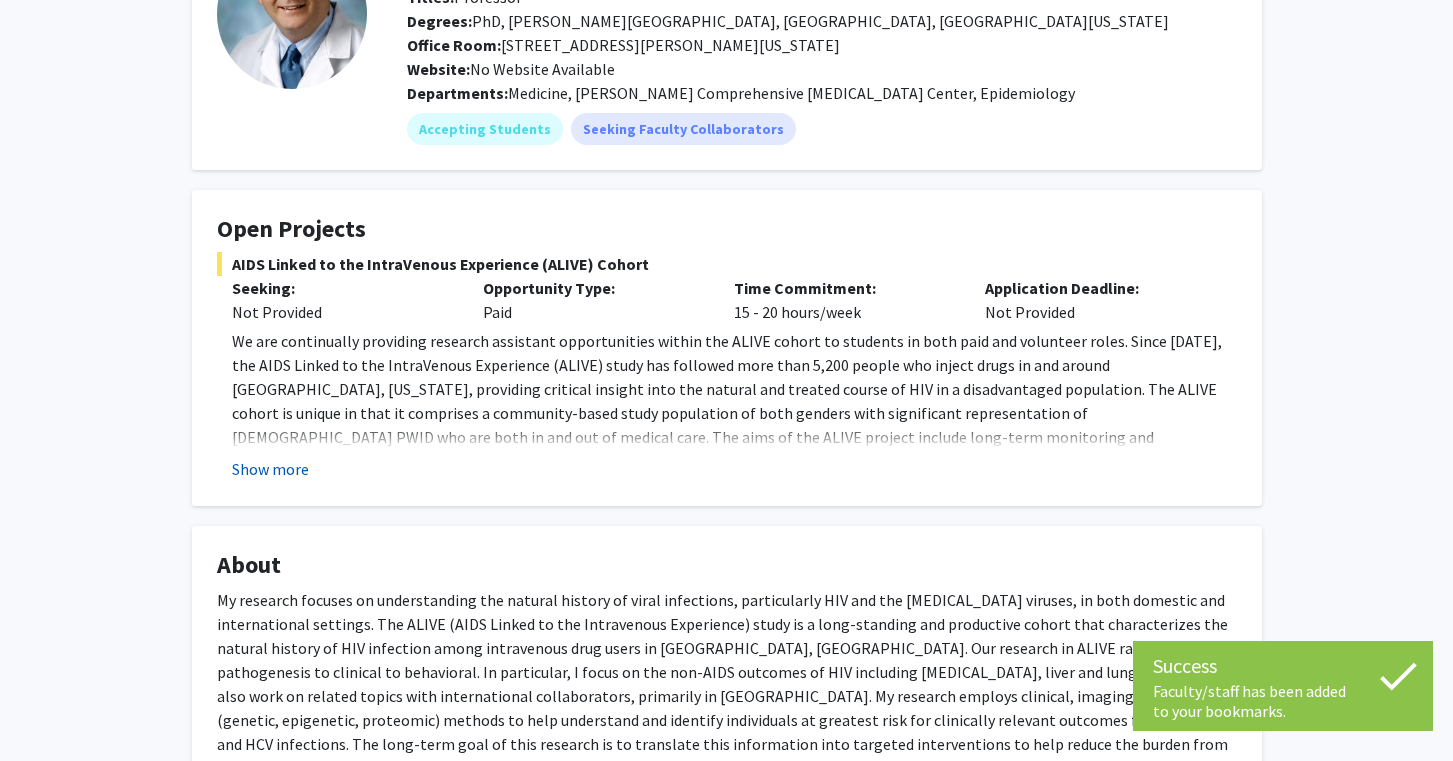 click on "Show more" 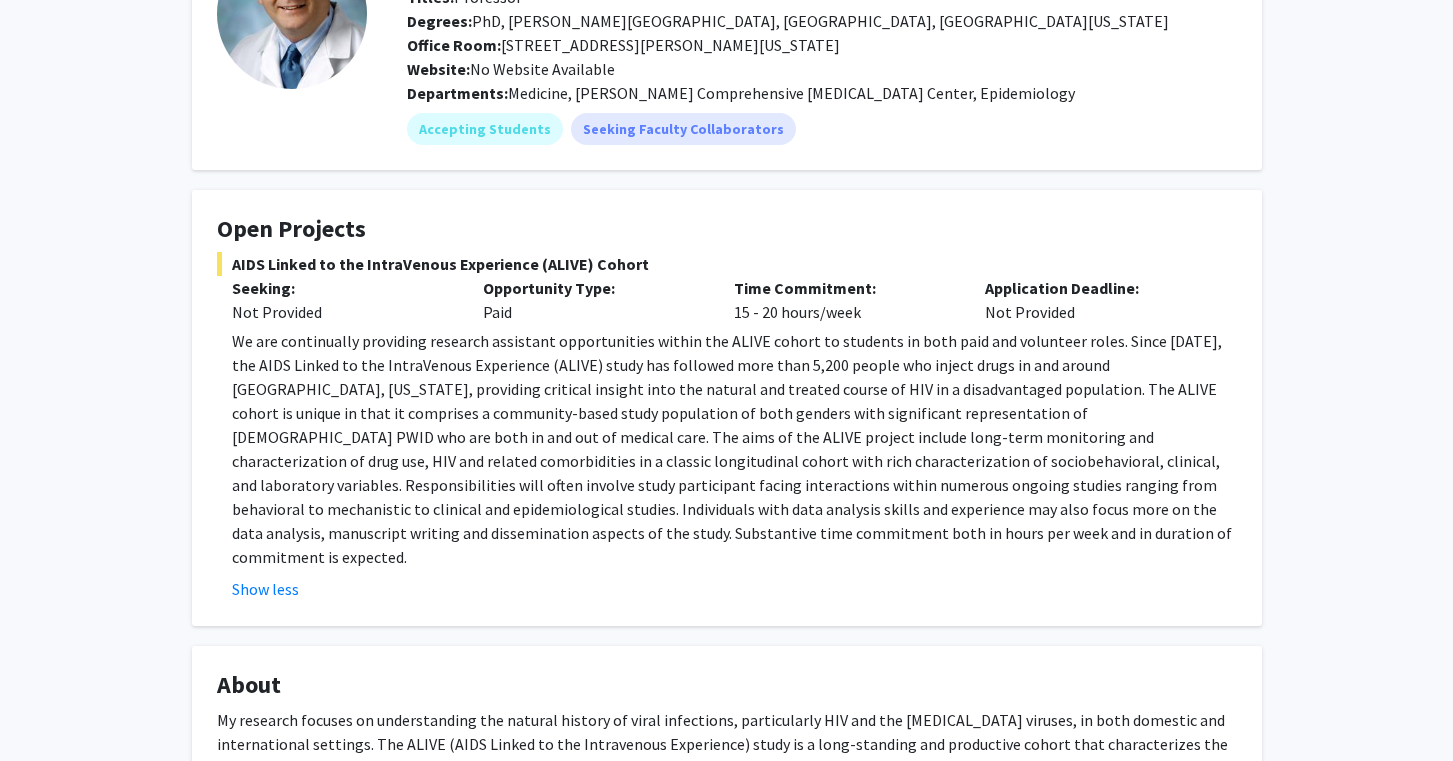 scroll, scrollTop: 0, scrollLeft: 0, axis: both 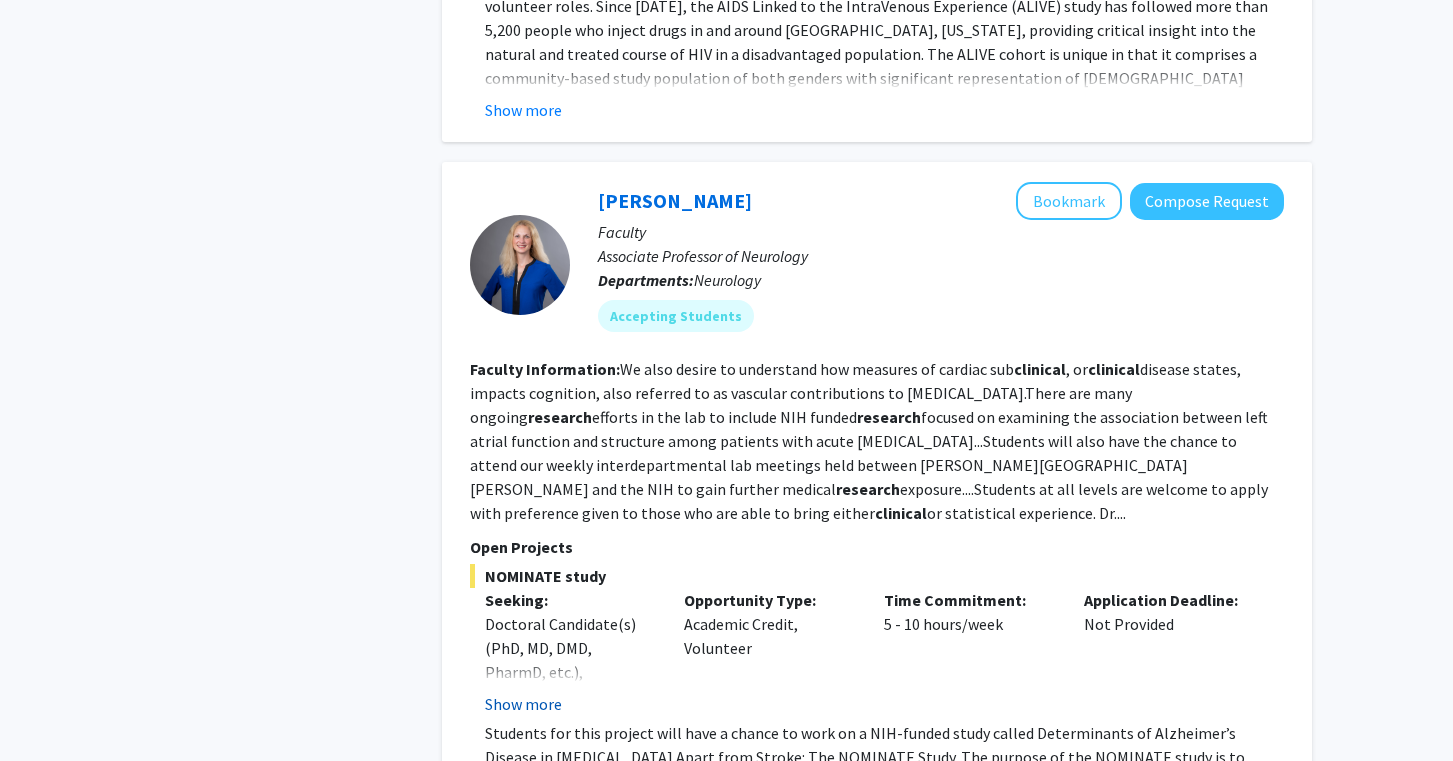 click on "Show more" 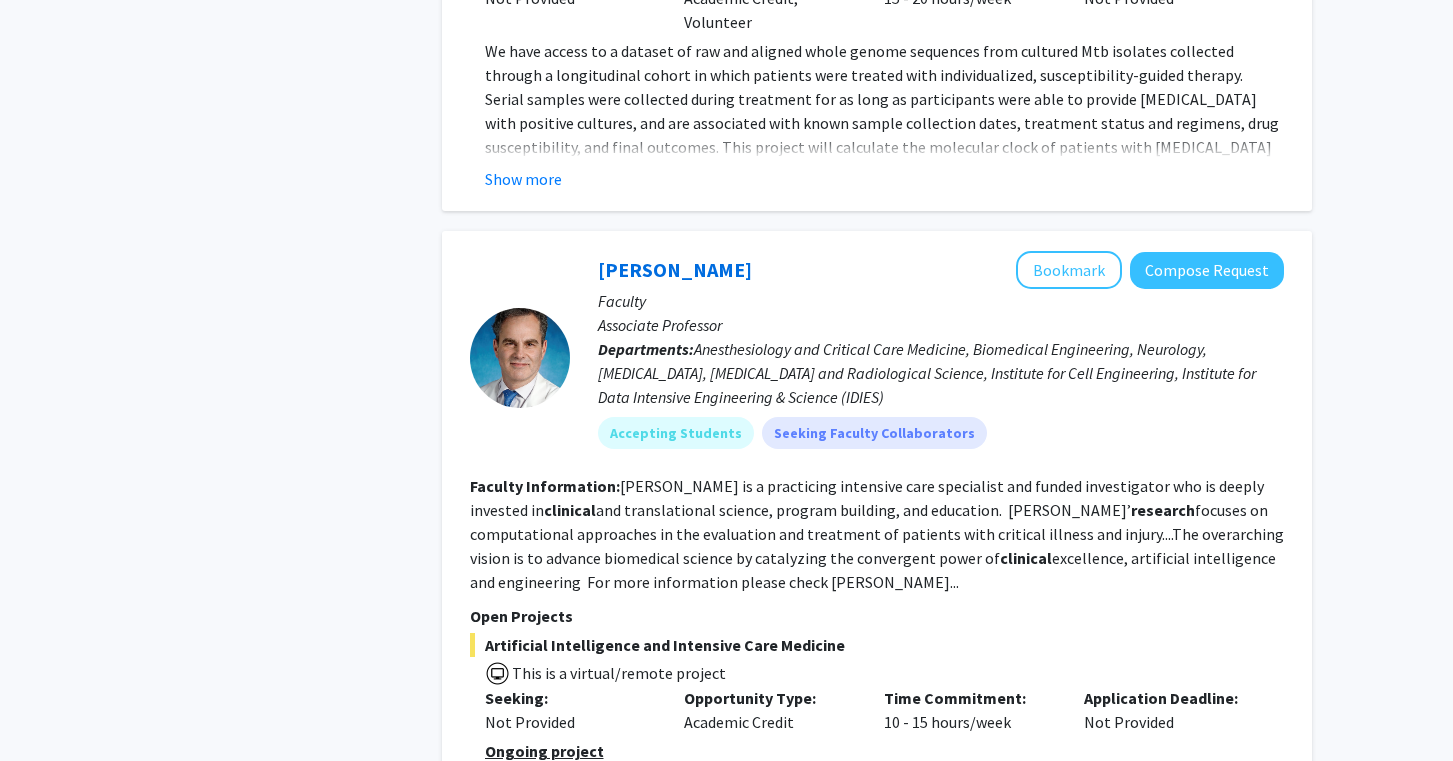 scroll, scrollTop: 6695, scrollLeft: 0, axis: vertical 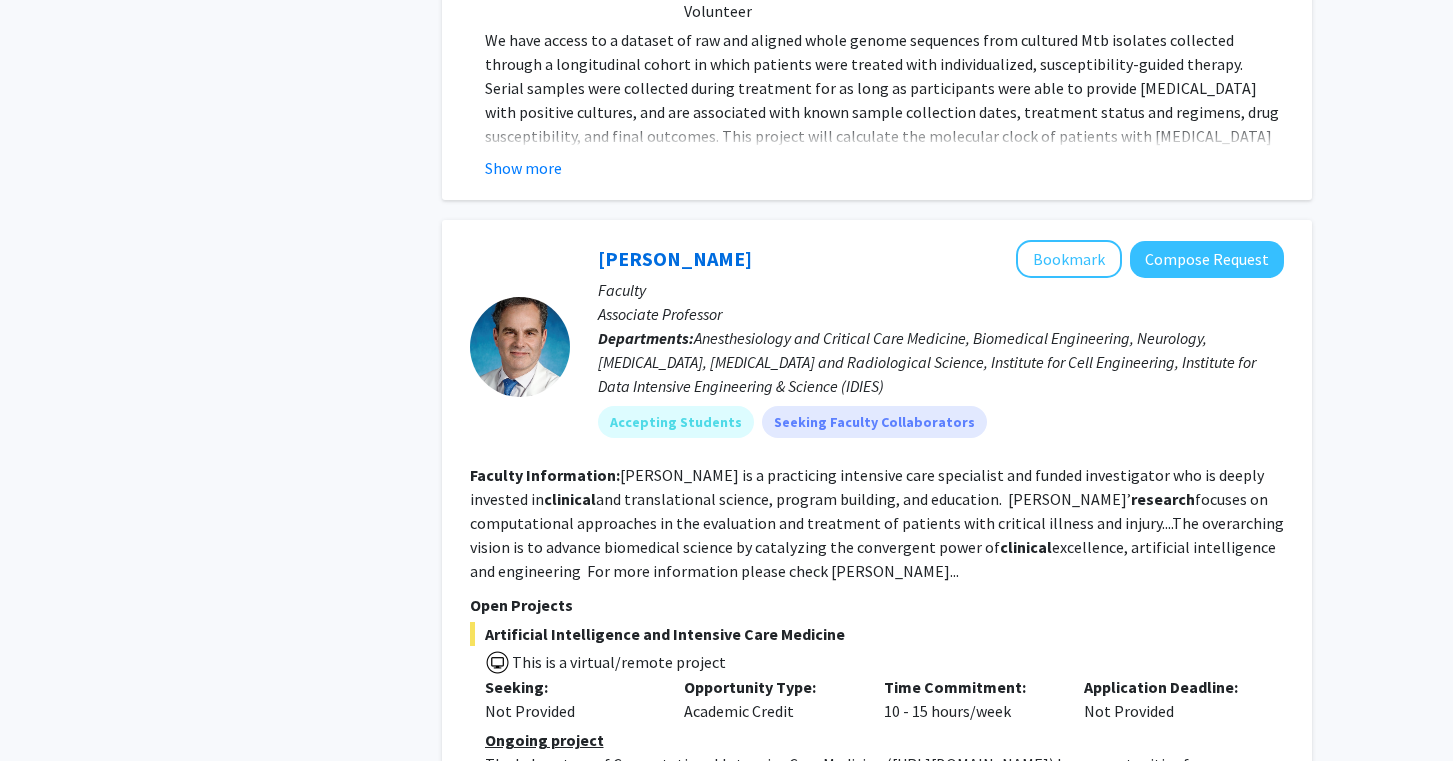 click on "Show more" 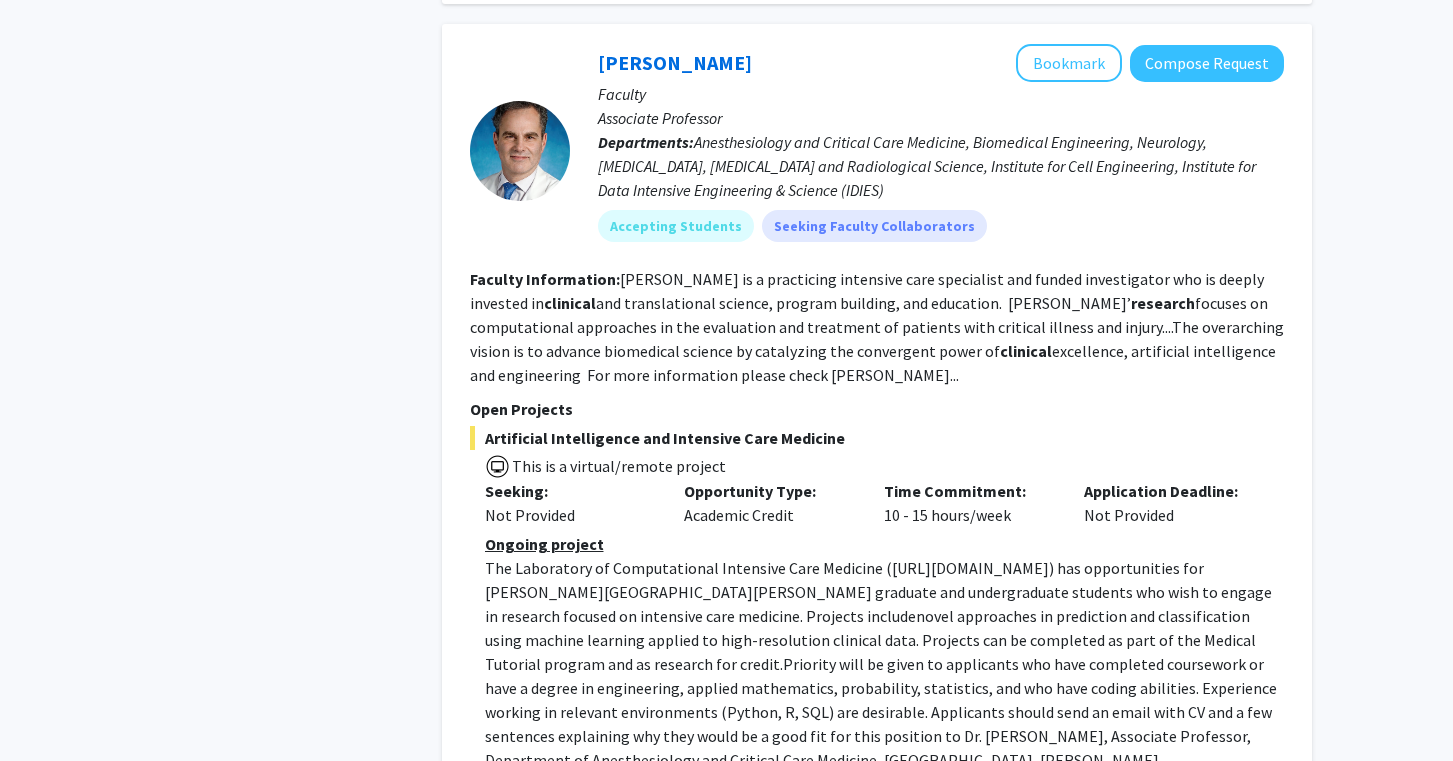 scroll, scrollTop: 6893, scrollLeft: 0, axis: vertical 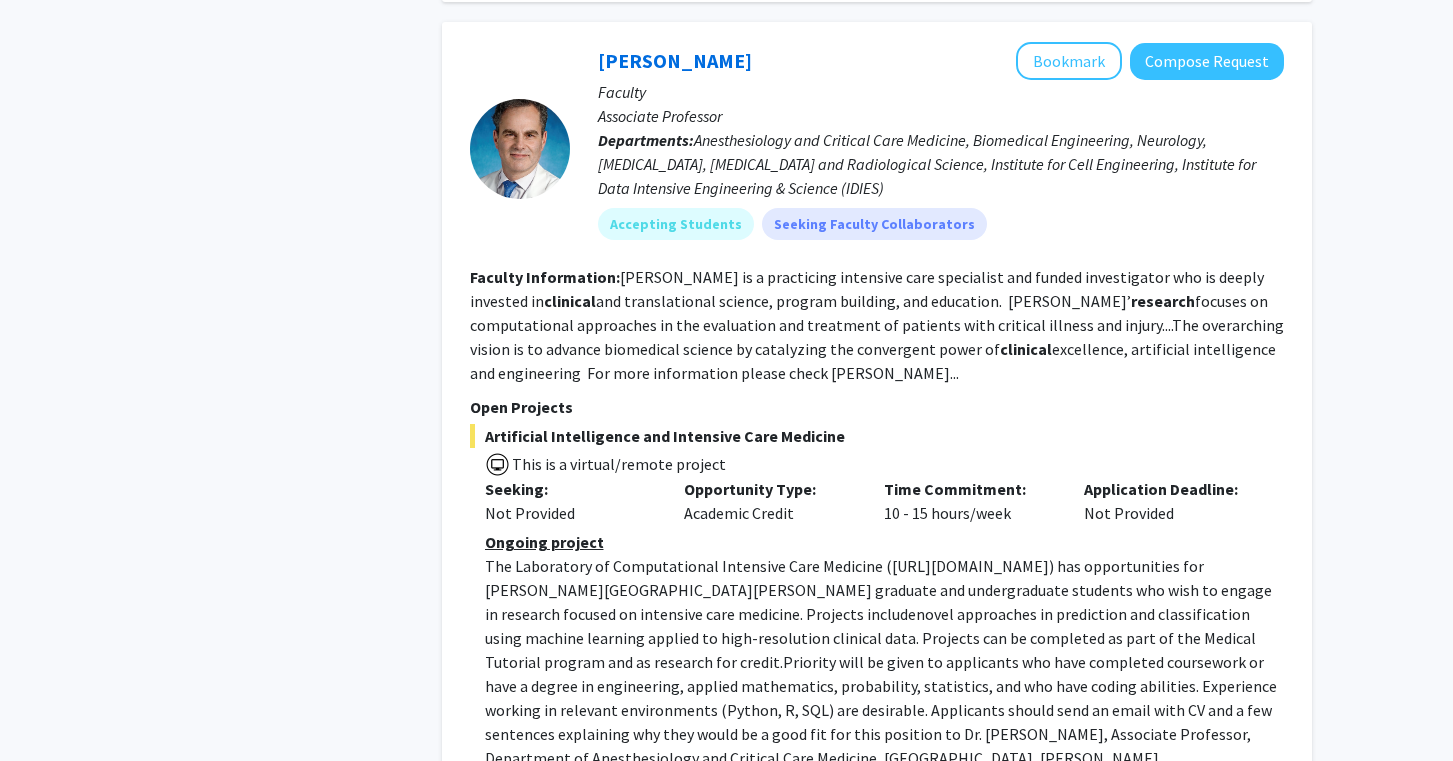 click on "2" 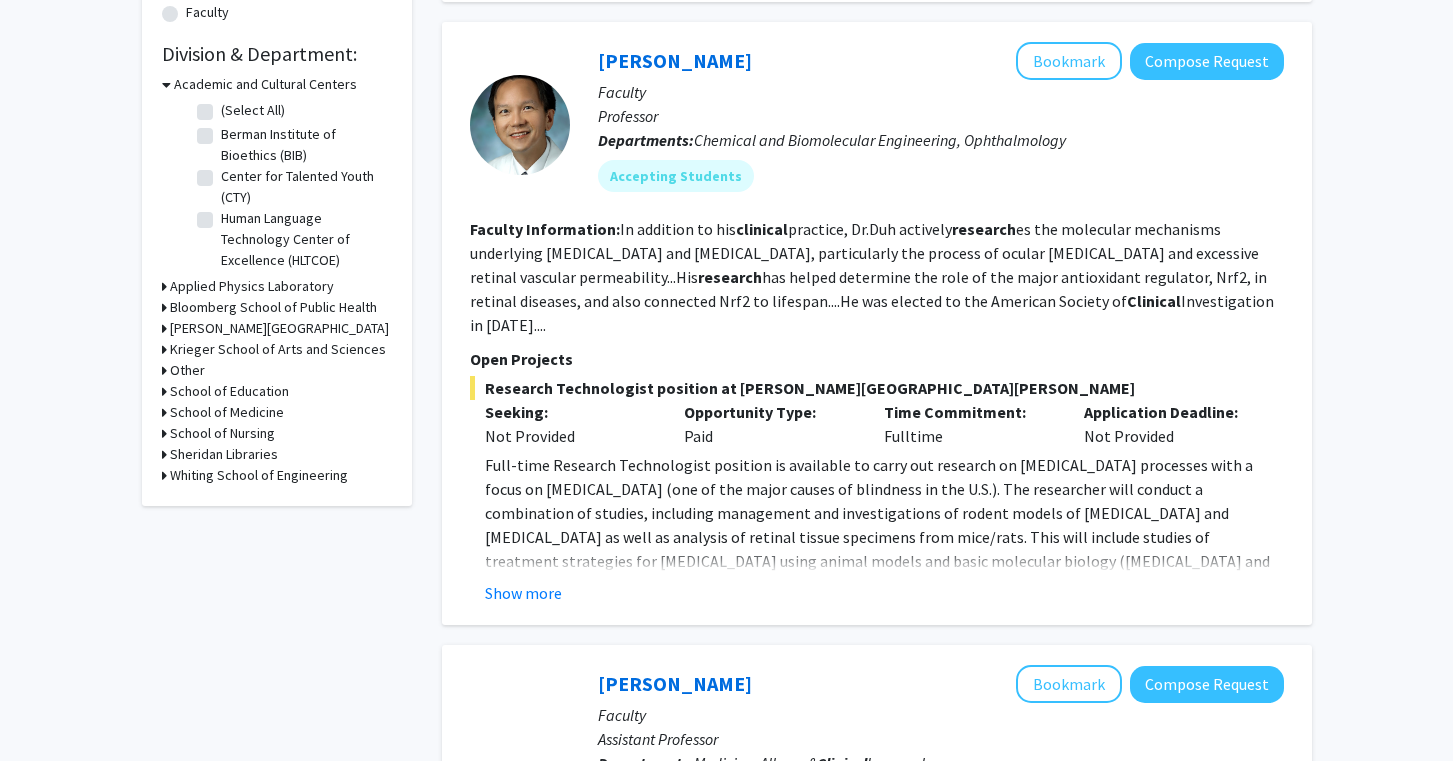 scroll, scrollTop: 575, scrollLeft: 0, axis: vertical 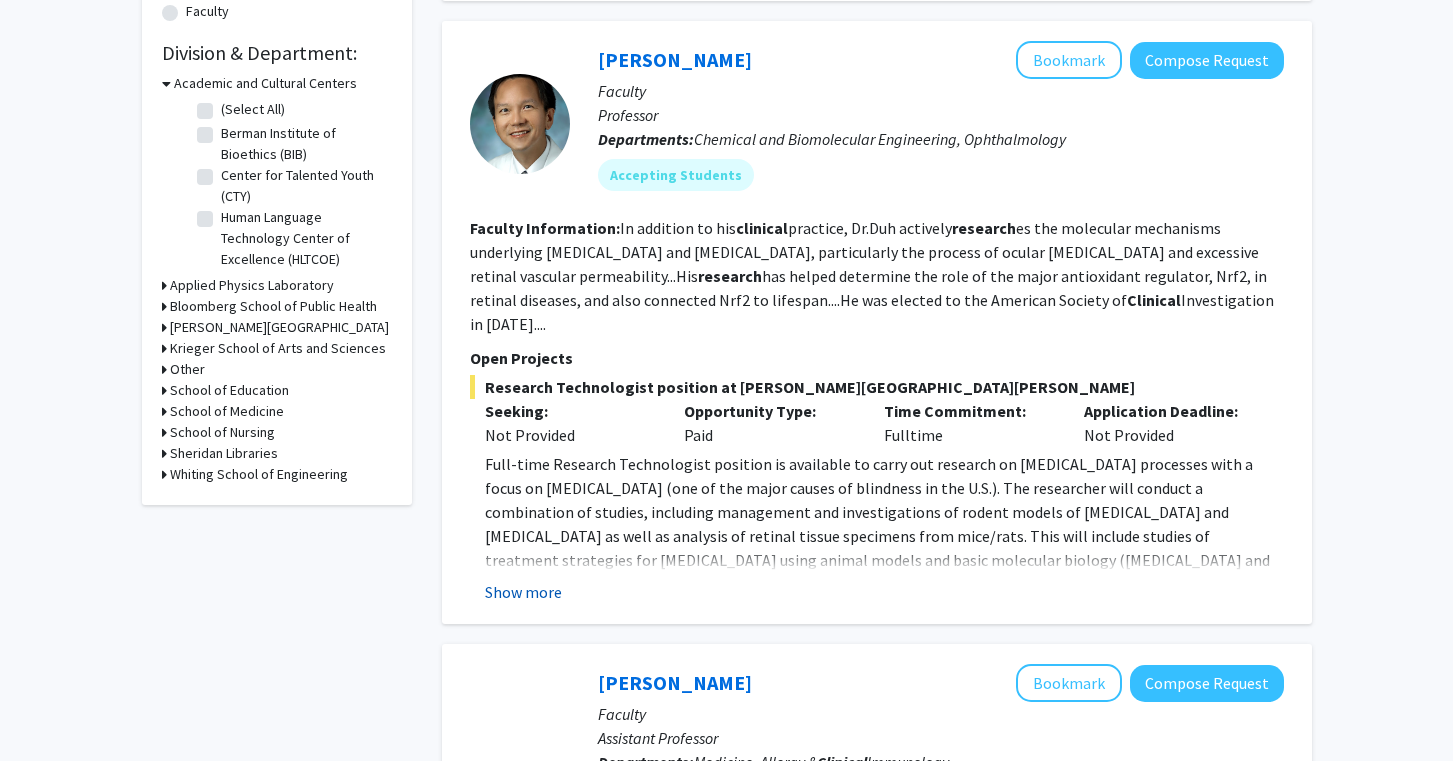 click on "Show more" 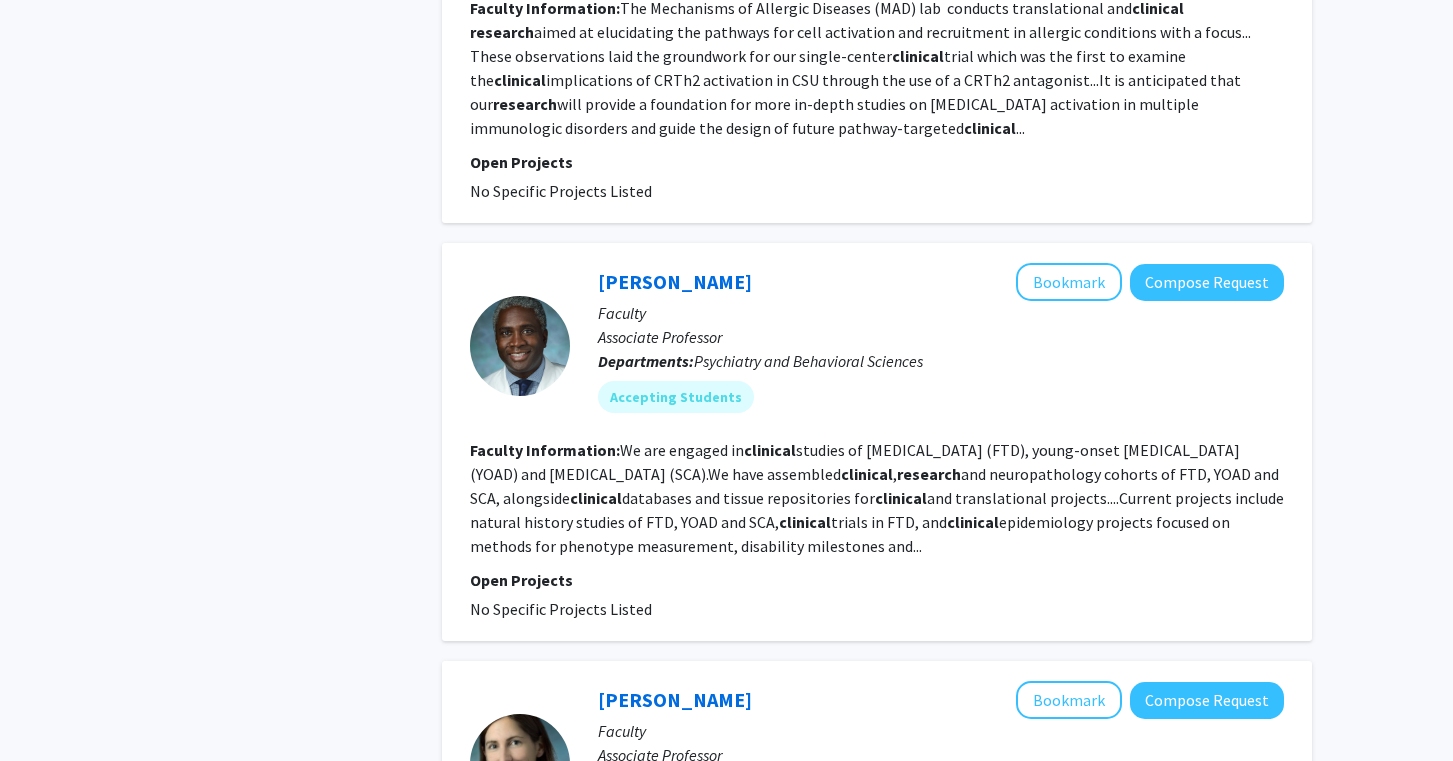 scroll, scrollTop: 1509, scrollLeft: 0, axis: vertical 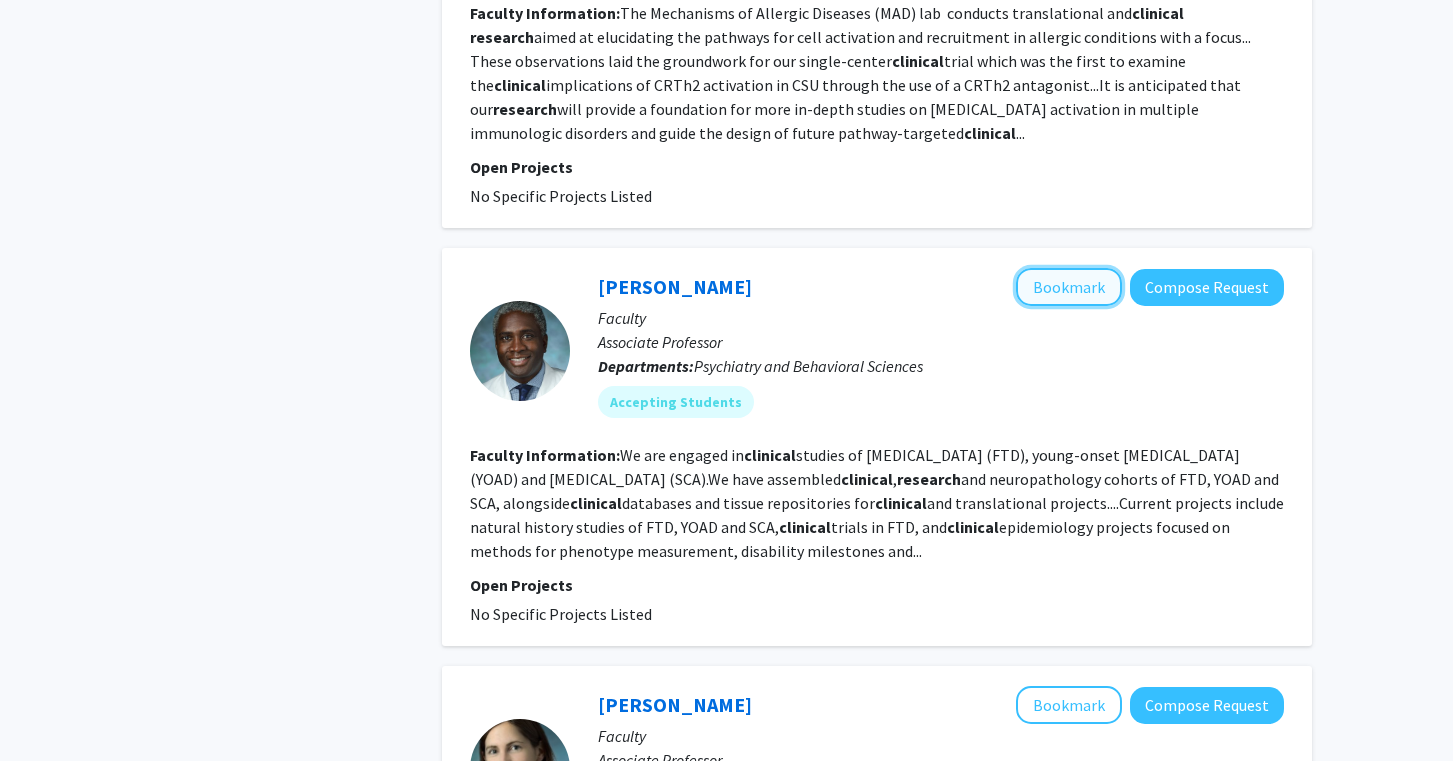 click on "Bookmark" 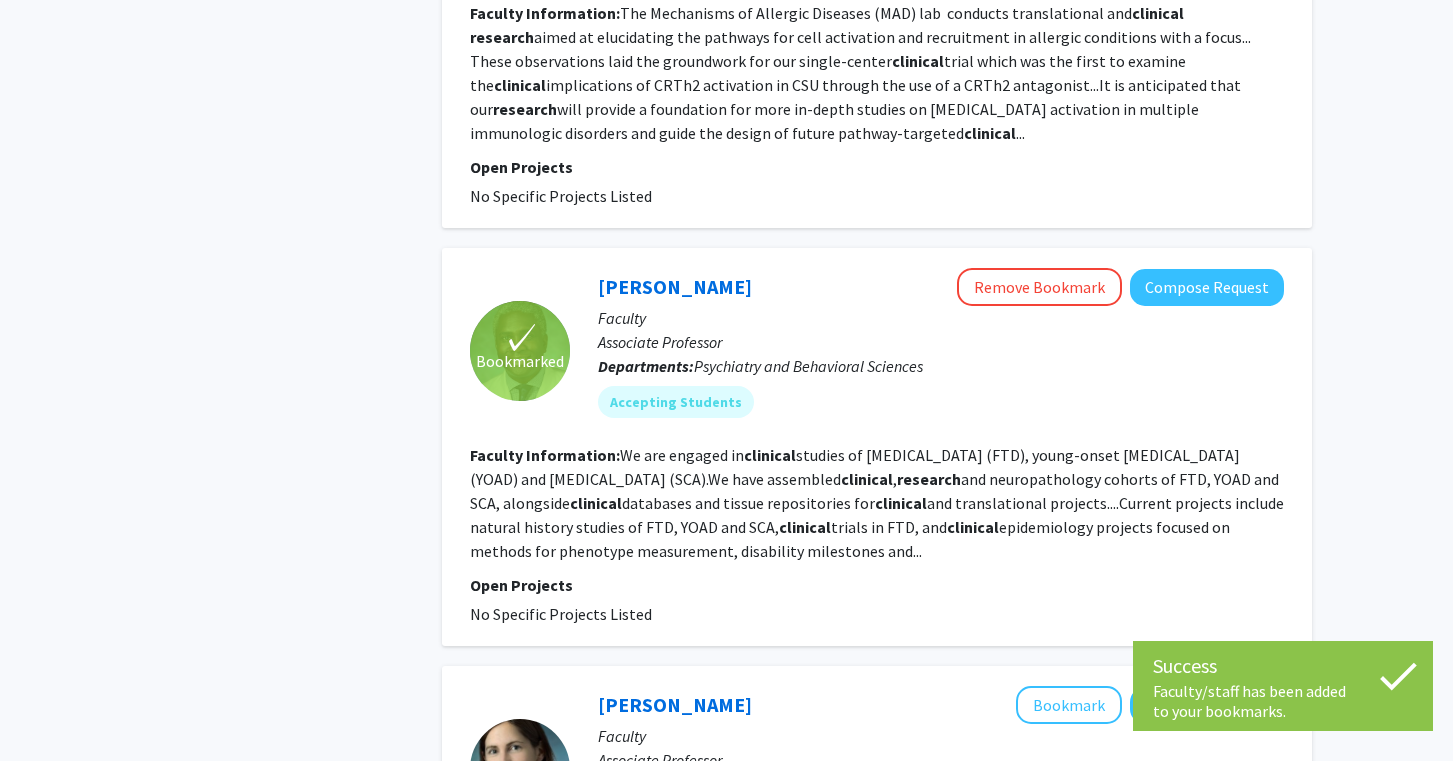 scroll, scrollTop: 1518, scrollLeft: 0, axis: vertical 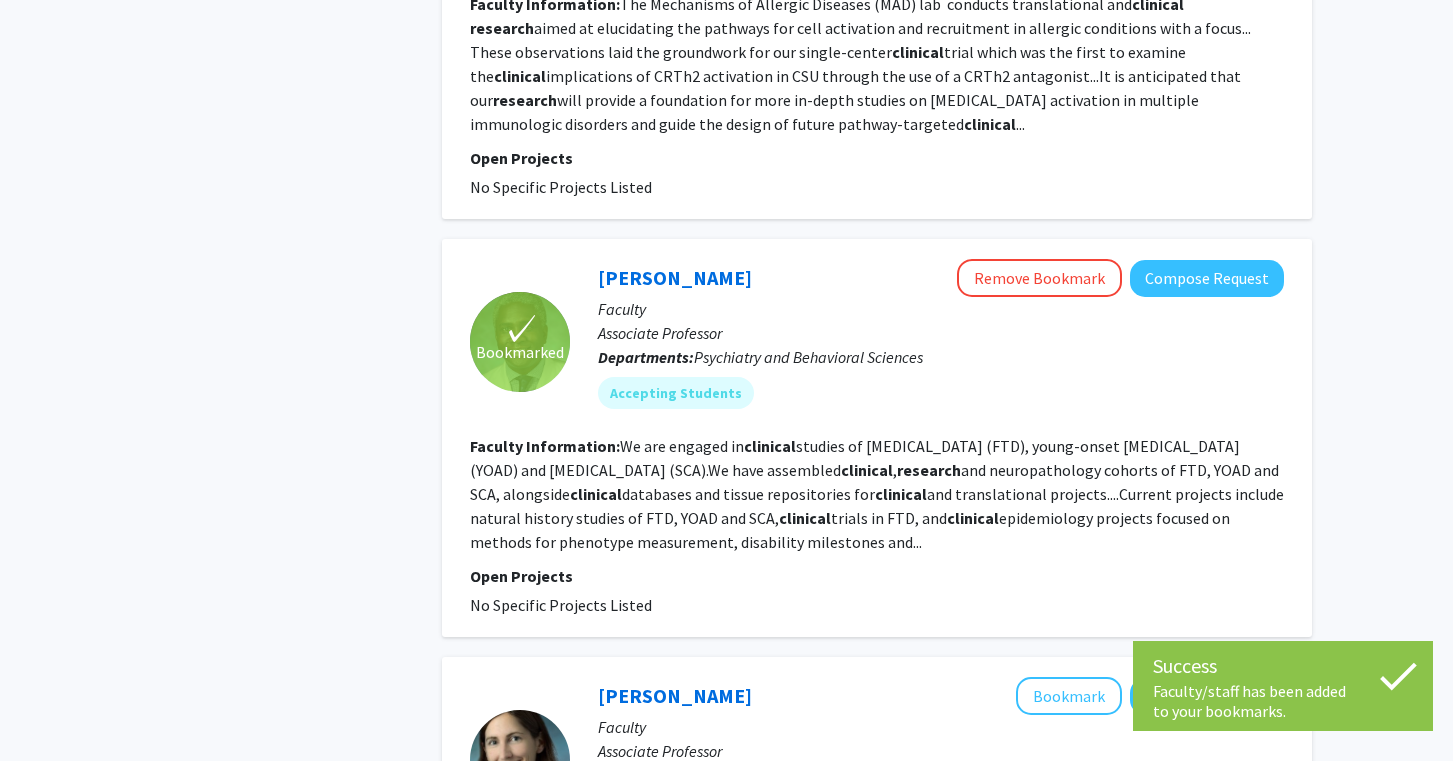 click on "Faculty Information:  We are engaged in  clinical  studies of [MEDICAL_DATA] (FTD), young-onset [MEDICAL_DATA] (YOAD) and [MEDICAL_DATA] (SCA).We have assembled  clinical ,  research  and neuropathology cohorts of FTD, YOAD and SCA, alongside  clinical  databases and tissue repositories for  clinical  and  translational projects....Current projects include natural history studies of FTD, YOAD and SCA,  clinical  trials in FTD, and  clinical  epidemiology projects focused on methods for phenotype measurement, disability milestones and..." 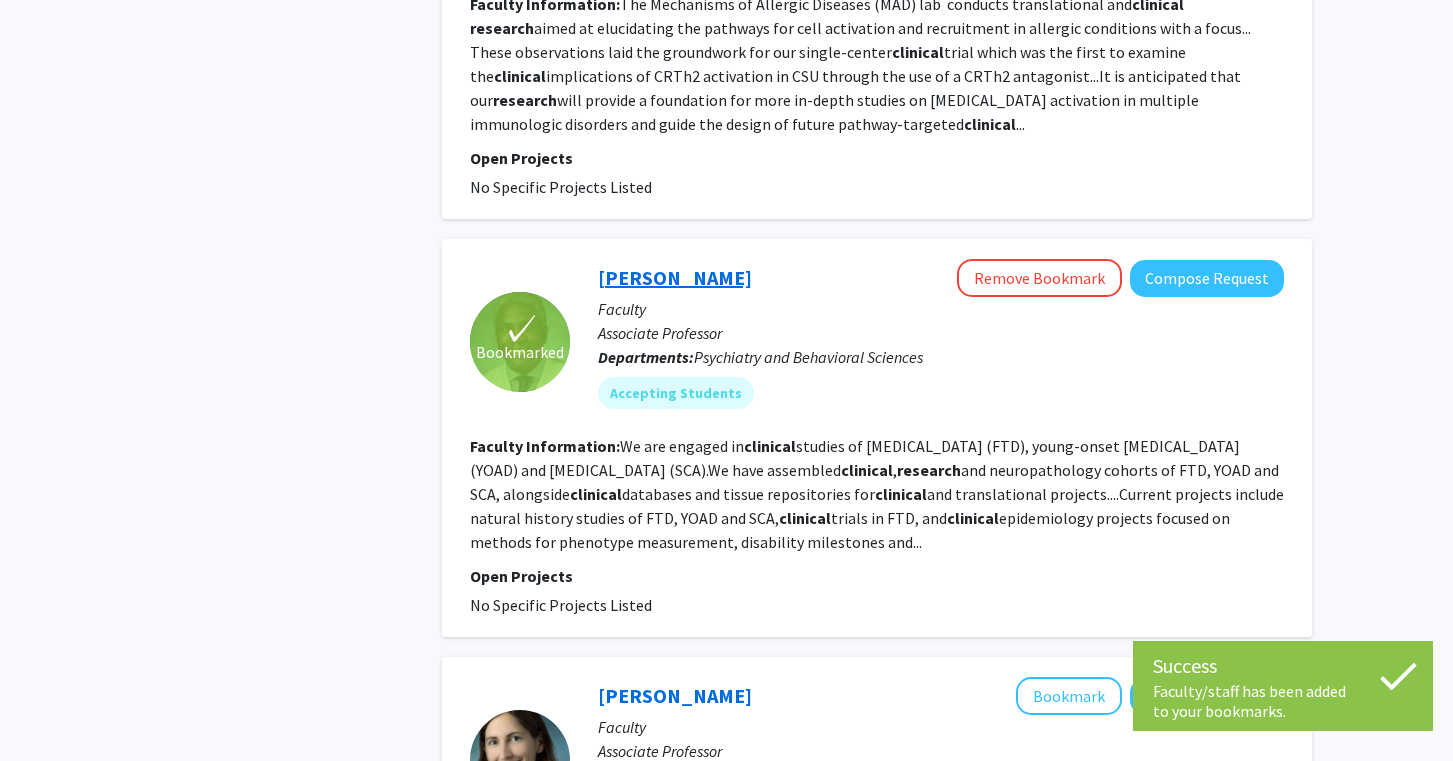 click on "[PERSON_NAME]" 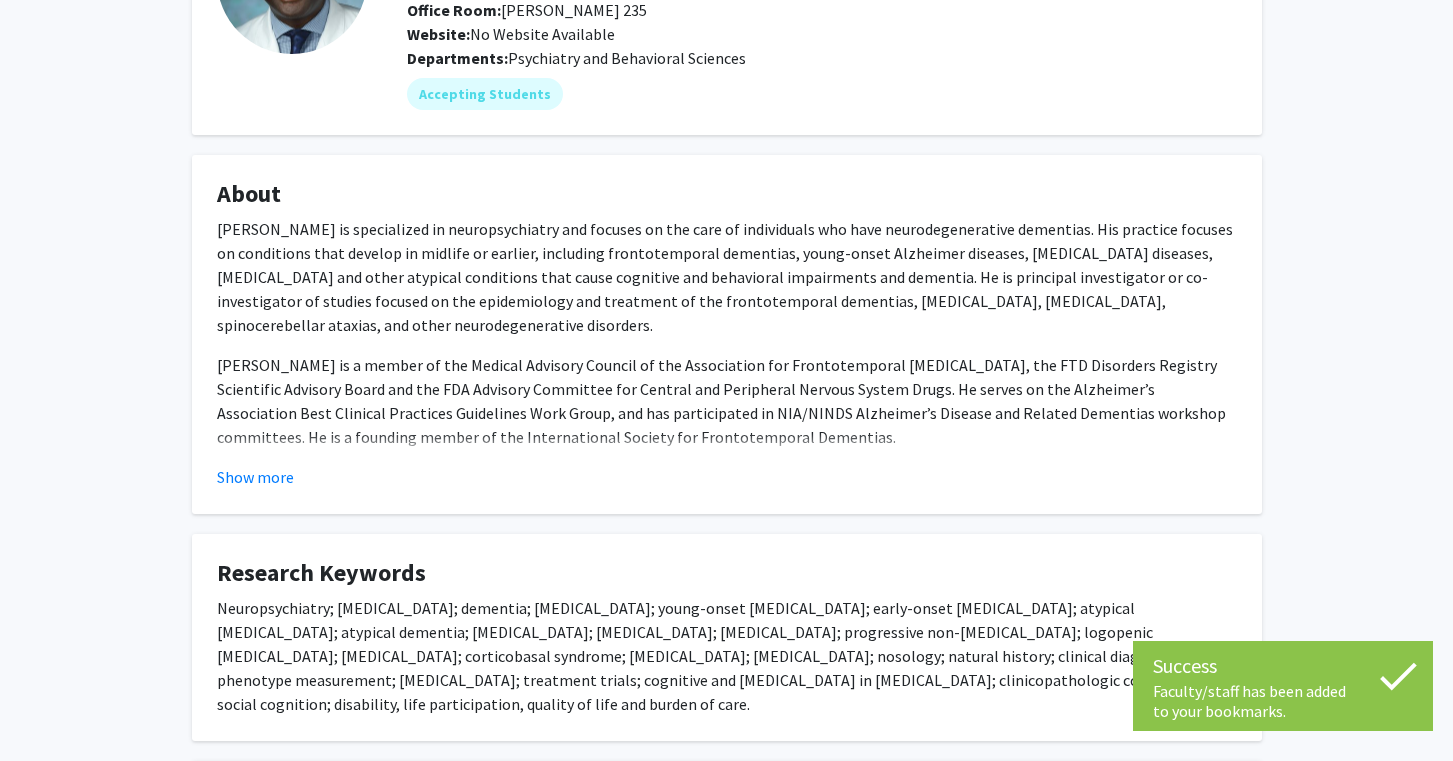 scroll, scrollTop: 209, scrollLeft: 0, axis: vertical 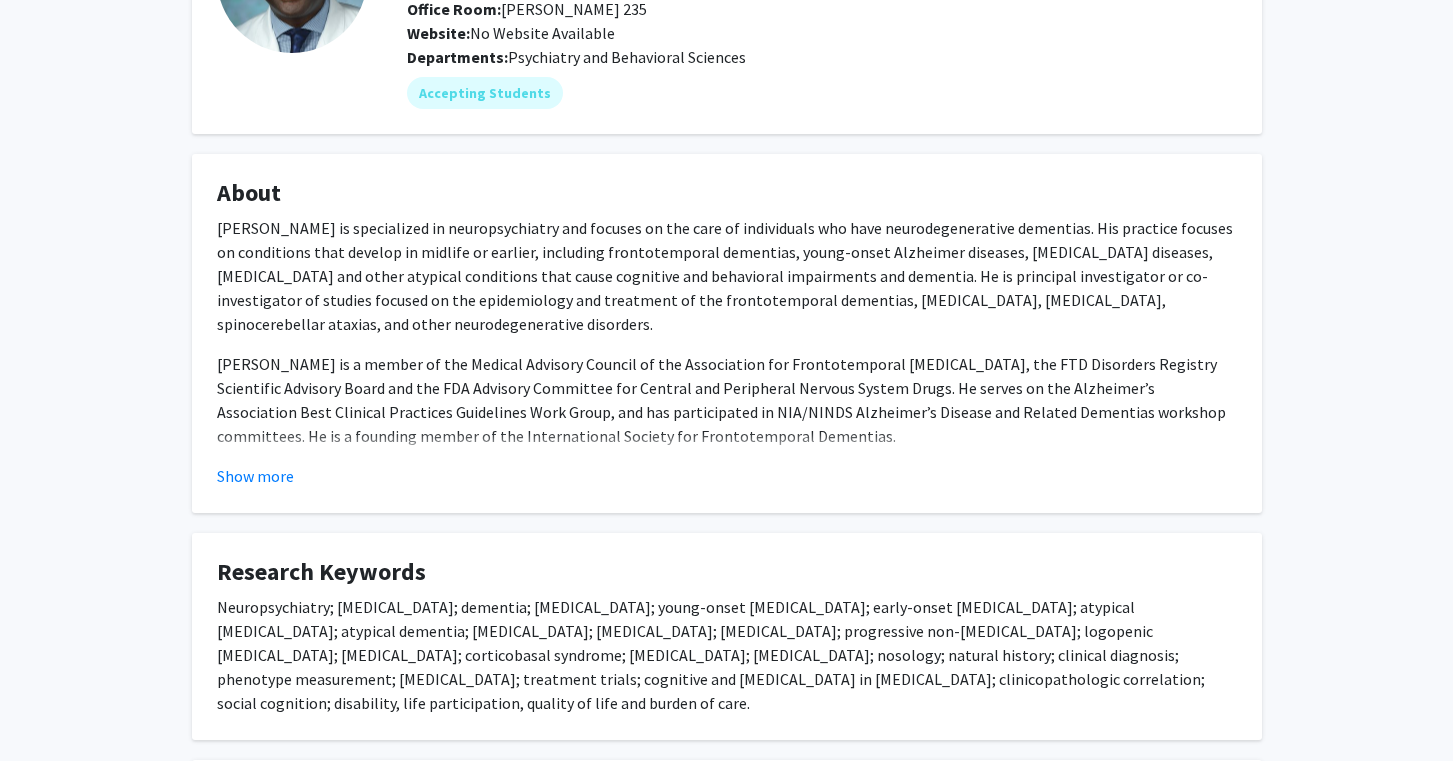 click on "About  [PERSON_NAME] is specialized in neuropsychiatry and focuses on the care of individuals who have neurodegenerative dementias. His practice focuses on conditions that develop in midlife or earlier, including frontotemporal dementias, young-onset Alzheimer diseases, [MEDICAL_DATA] diseases, [MEDICAL_DATA] and other atypical conditions that cause cognitive and behavioral impairments and dementia. He is principal investigator or co-investigator of studies focused on the epidemiology and treatment of the frontotemporal dementias, [MEDICAL_DATA], [MEDICAL_DATA], spinocerebellar ataxias, and other neurodegenerative disorders.
Show more" 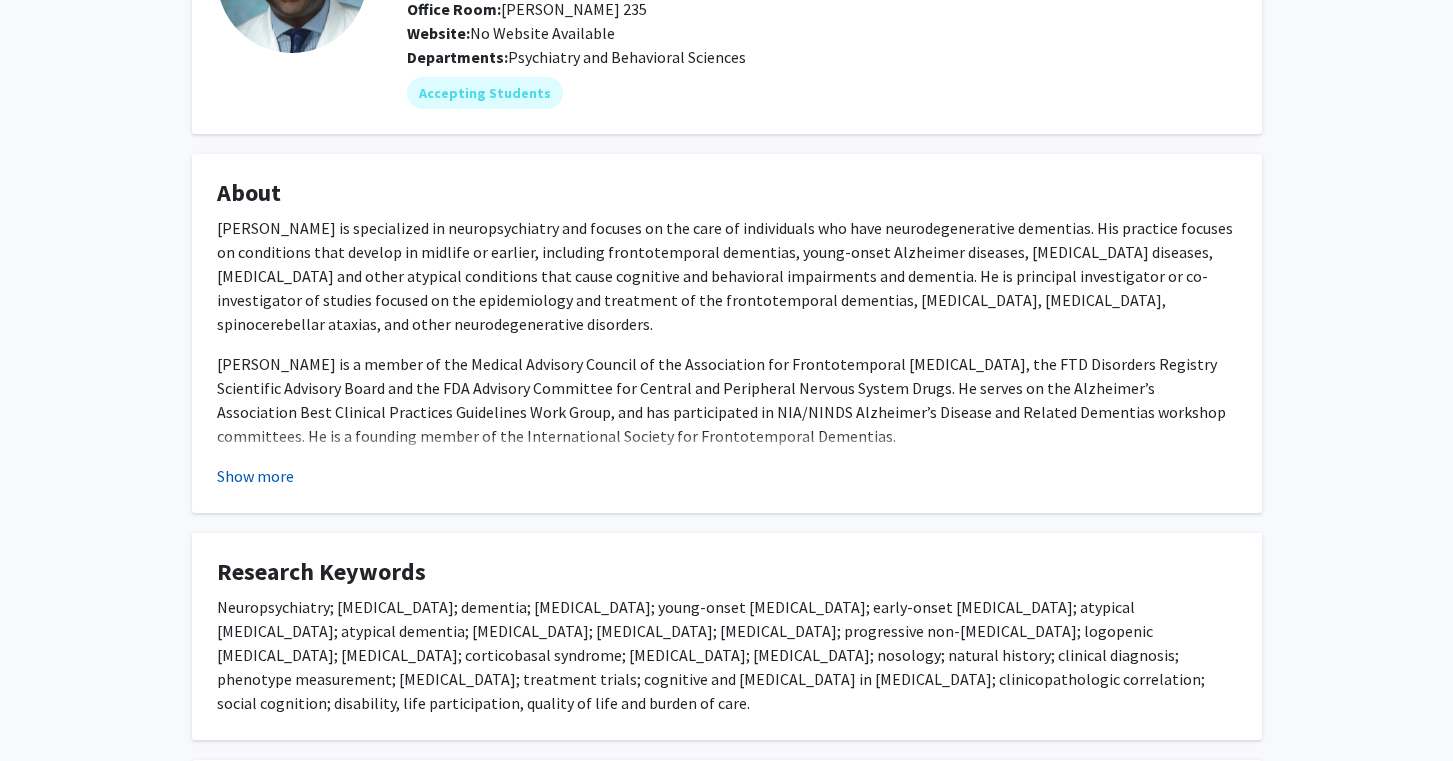 click on "Show more" 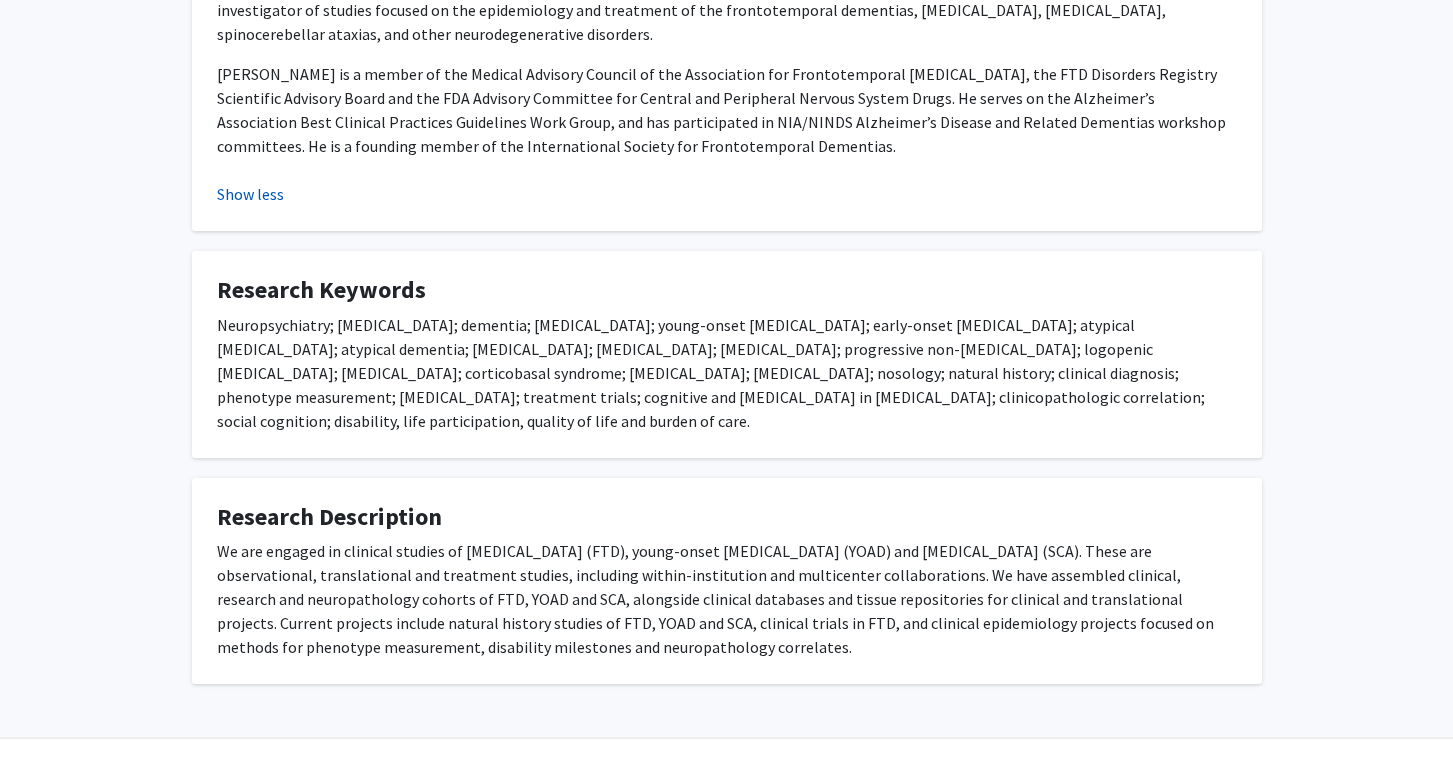 scroll, scrollTop: 498, scrollLeft: 0, axis: vertical 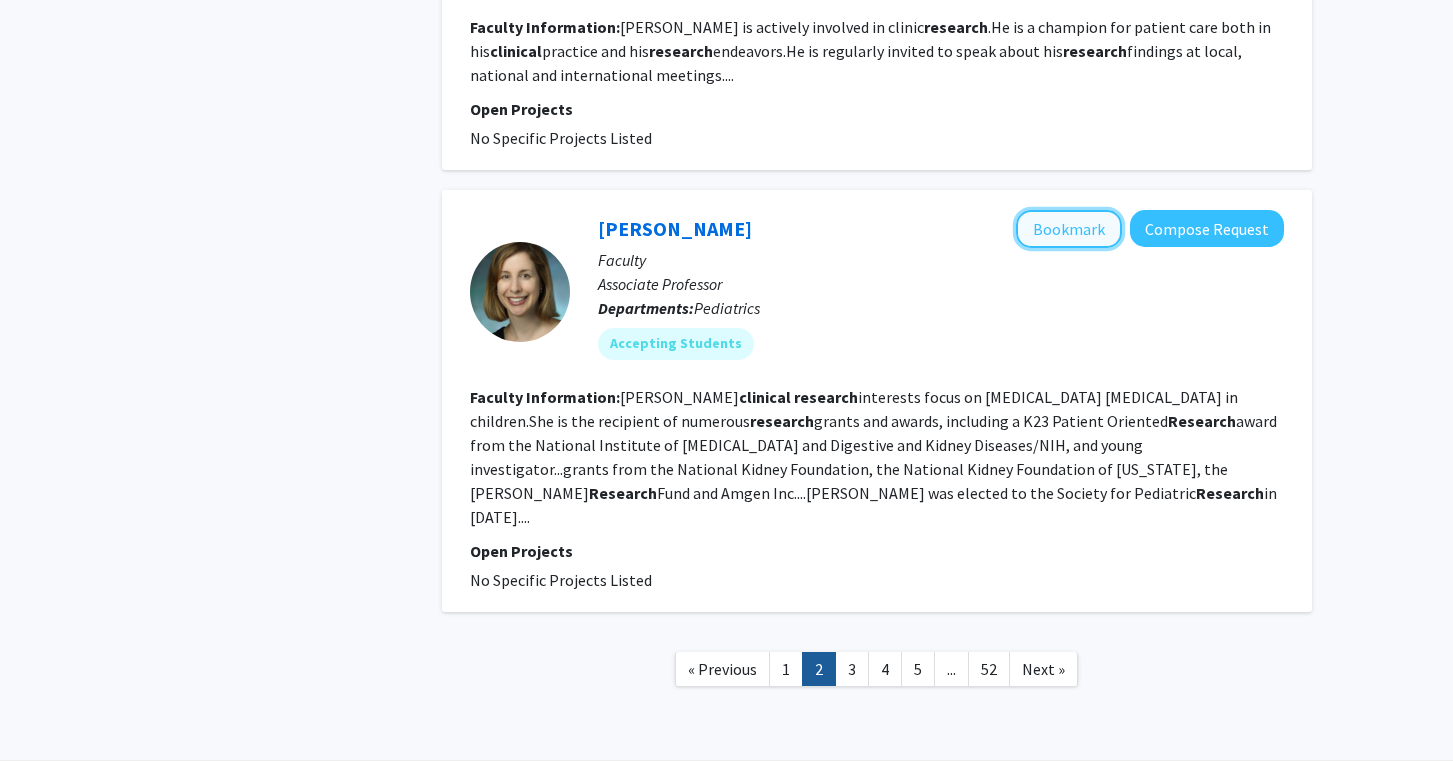 click on "Bookmark" 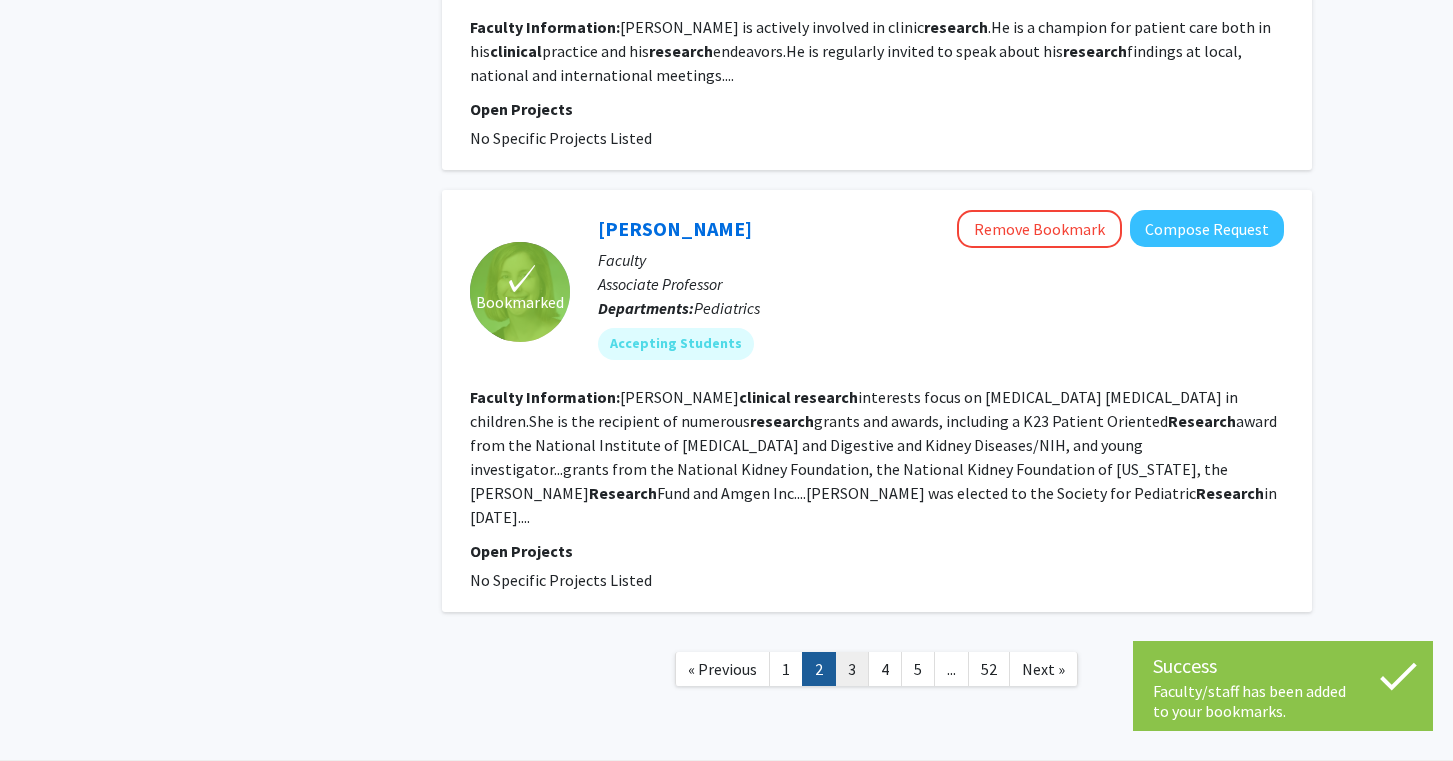 click on "3" 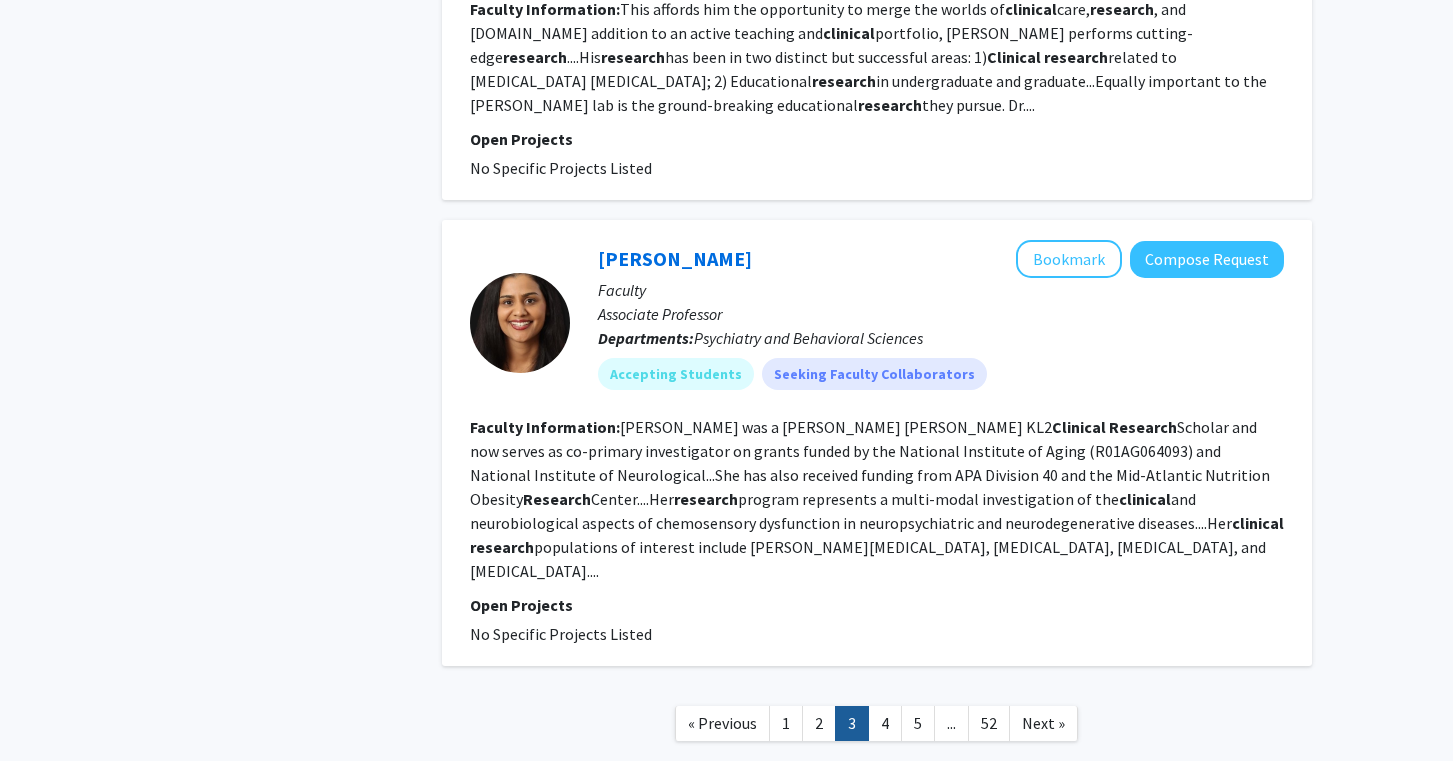 scroll, scrollTop: 4577, scrollLeft: 0, axis: vertical 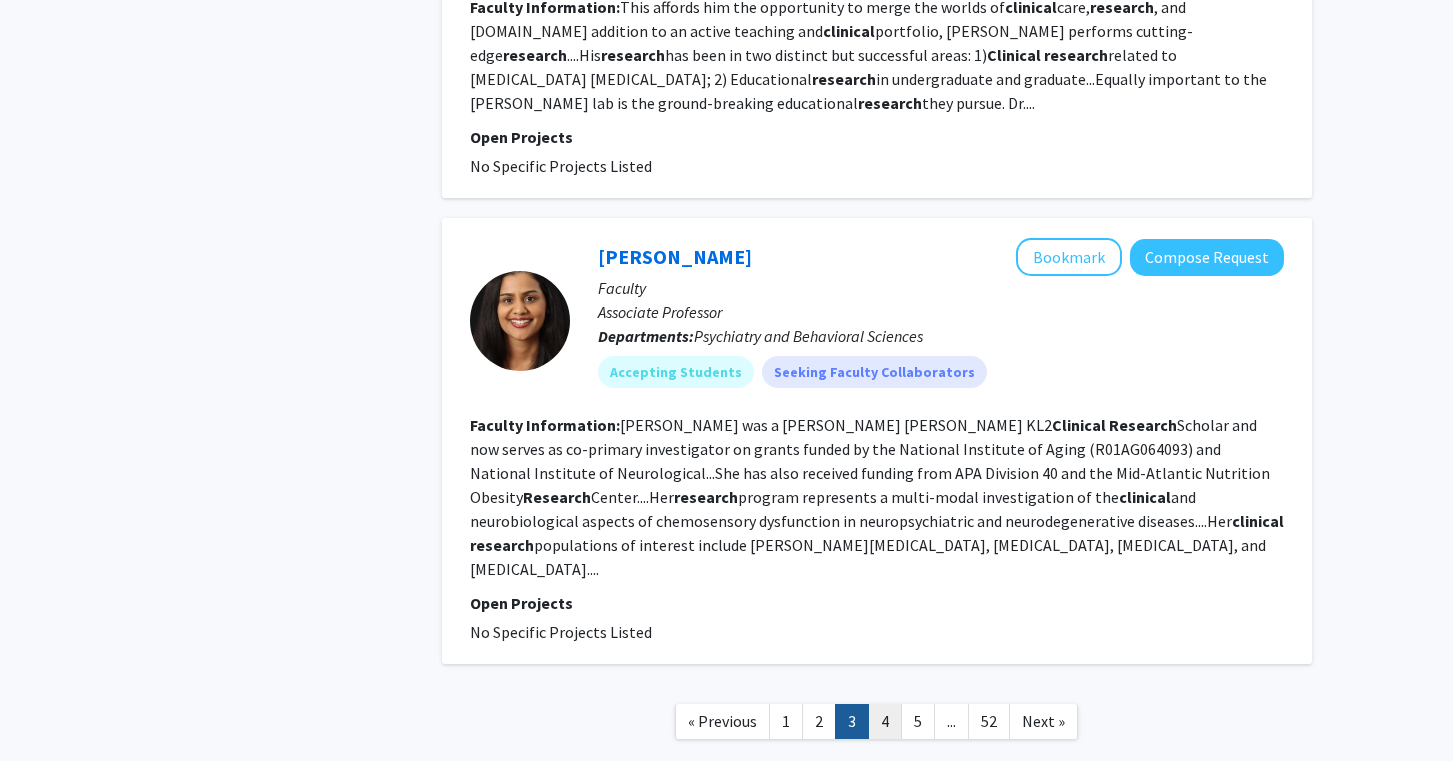 click on "4" 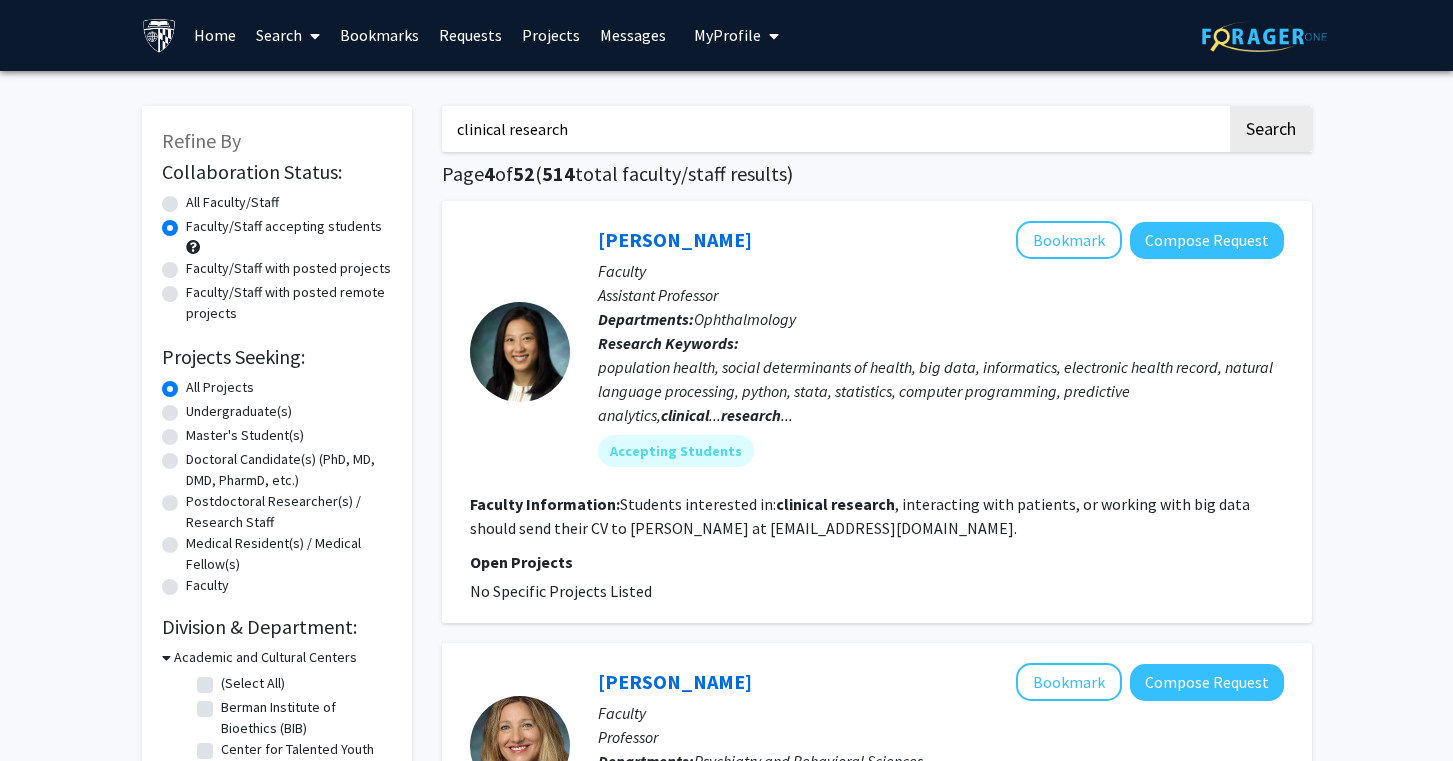scroll, scrollTop: 6, scrollLeft: 0, axis: vertical 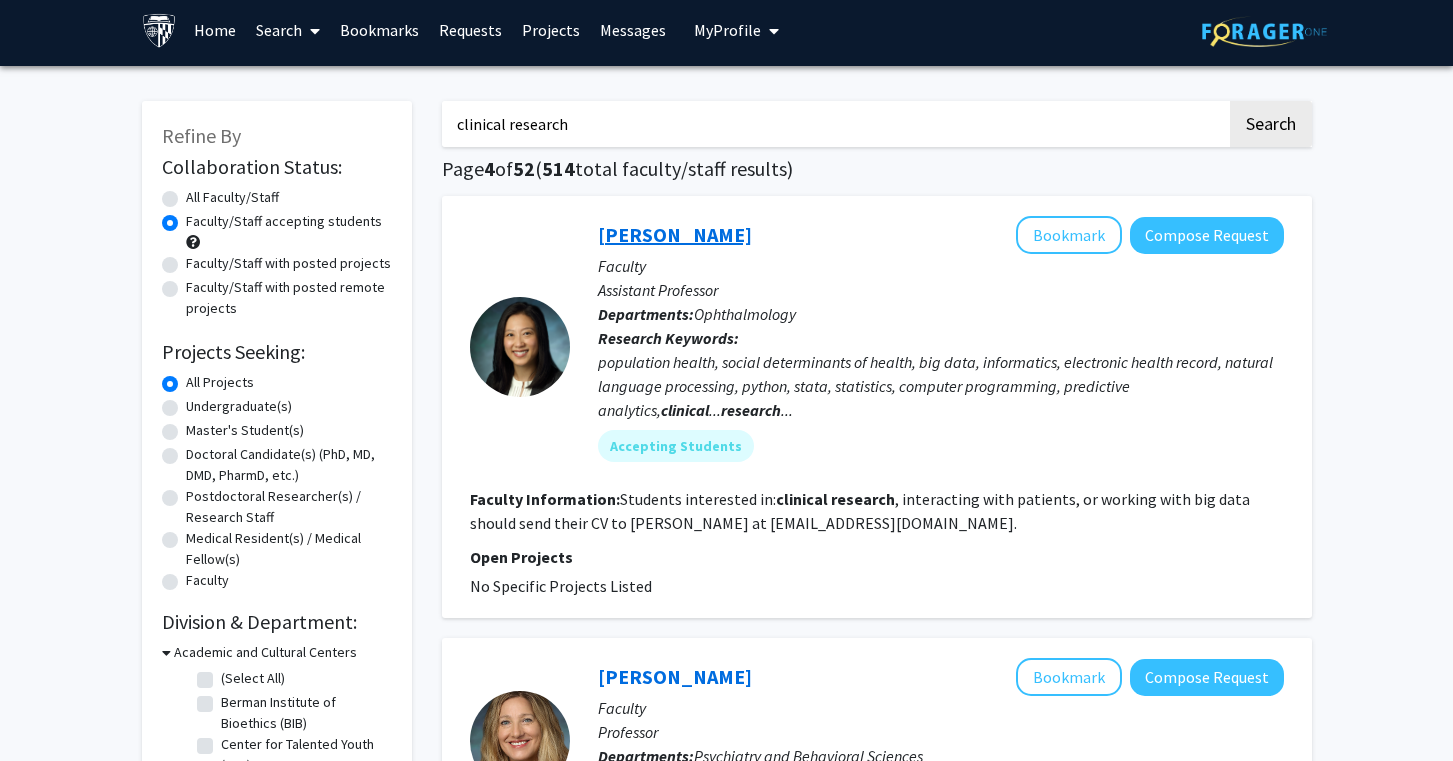 click on "[PERSON_NAME]" 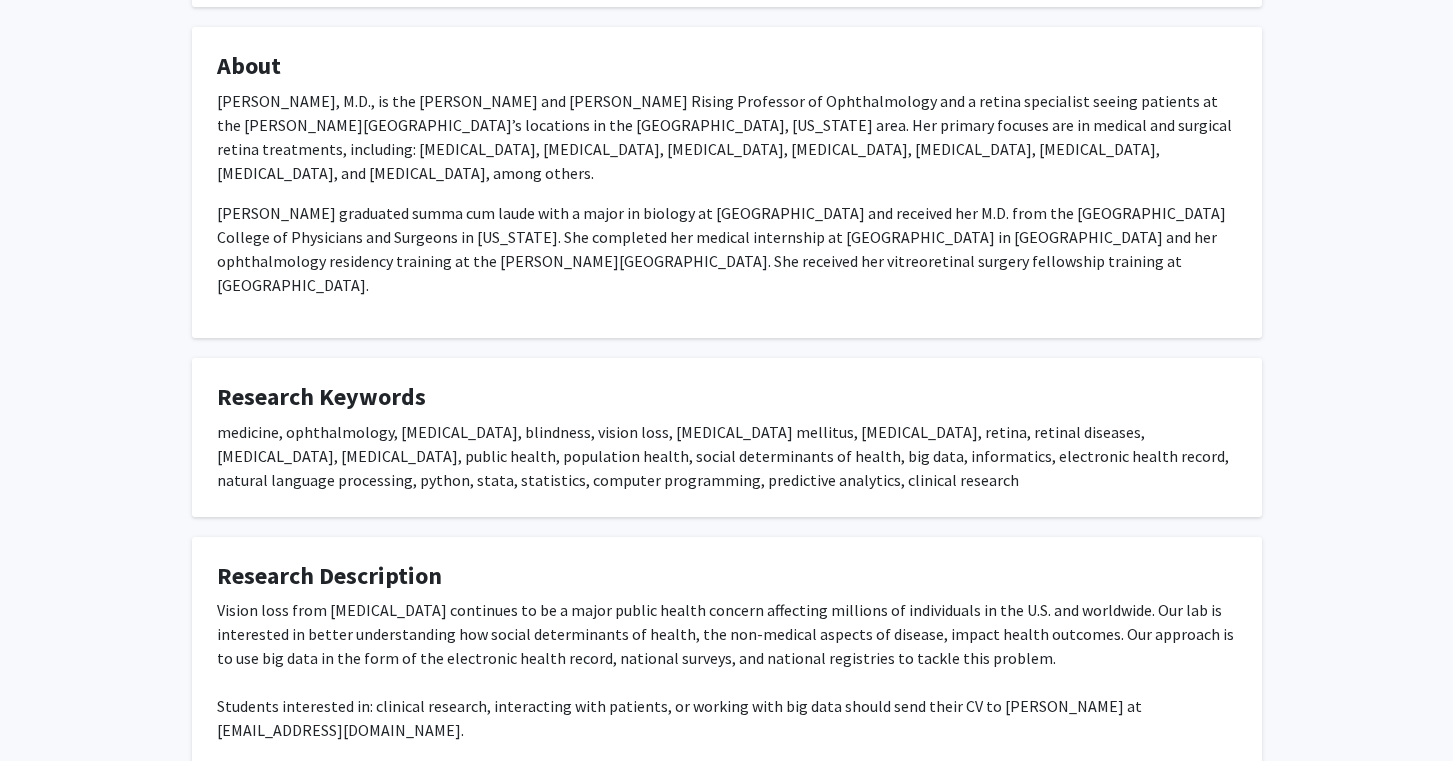 scroll, scrollTop: 419, scrollLeft: 0, axis: vertical 